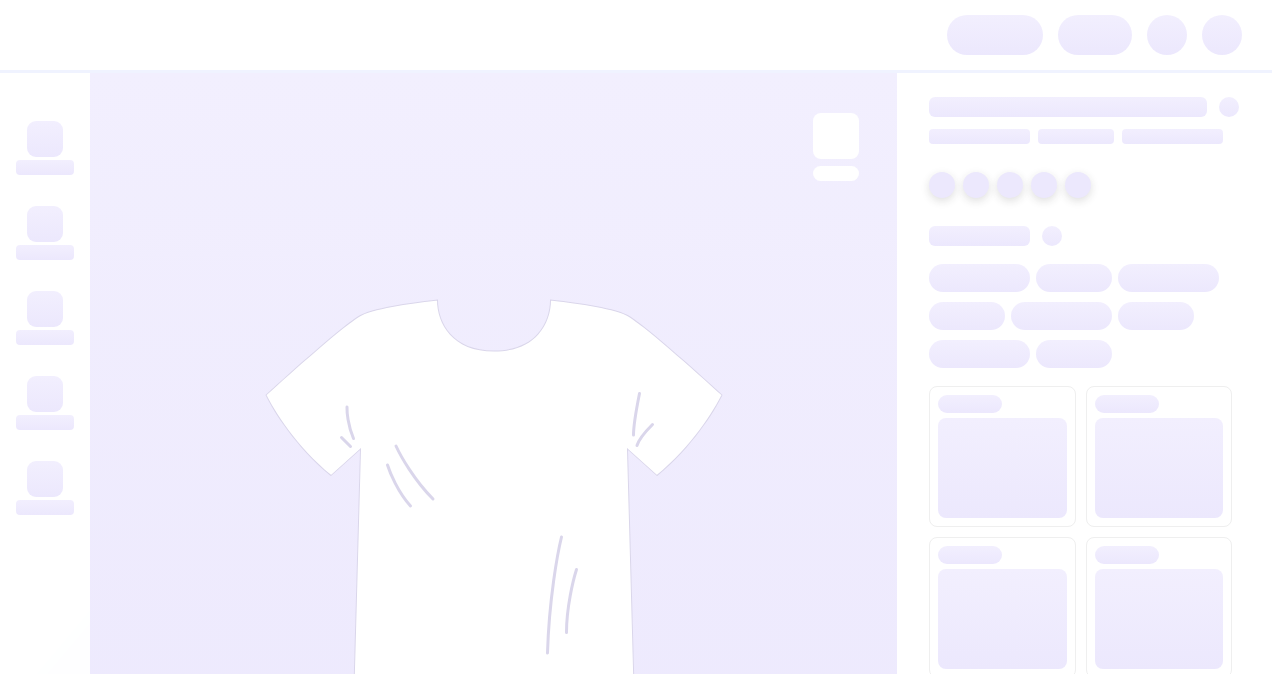scroll, scrollTop: 0, scrollLeft: 0, axis: both 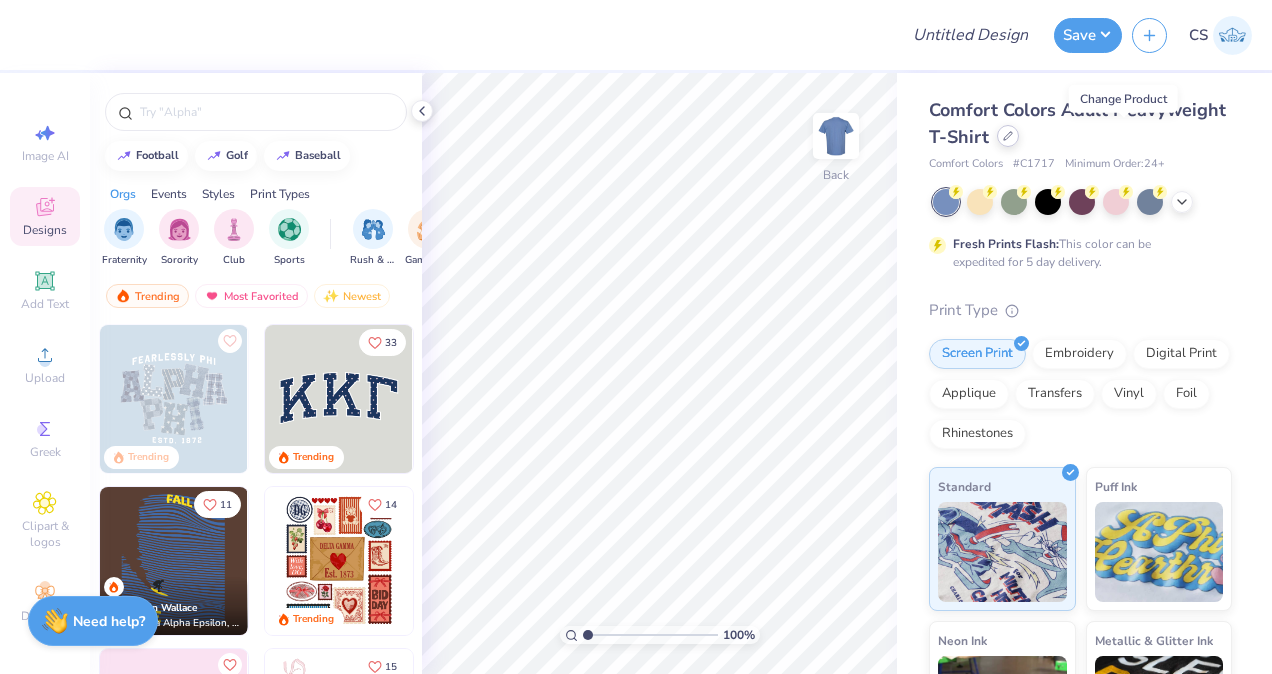 click 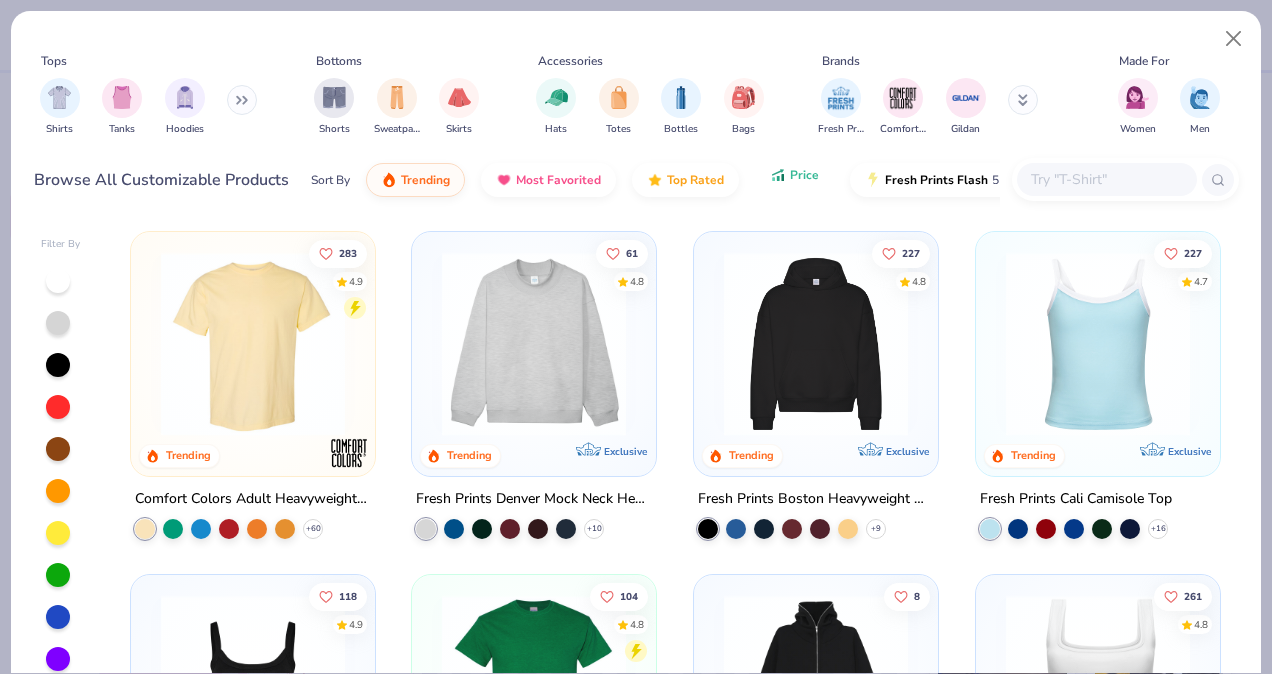 click 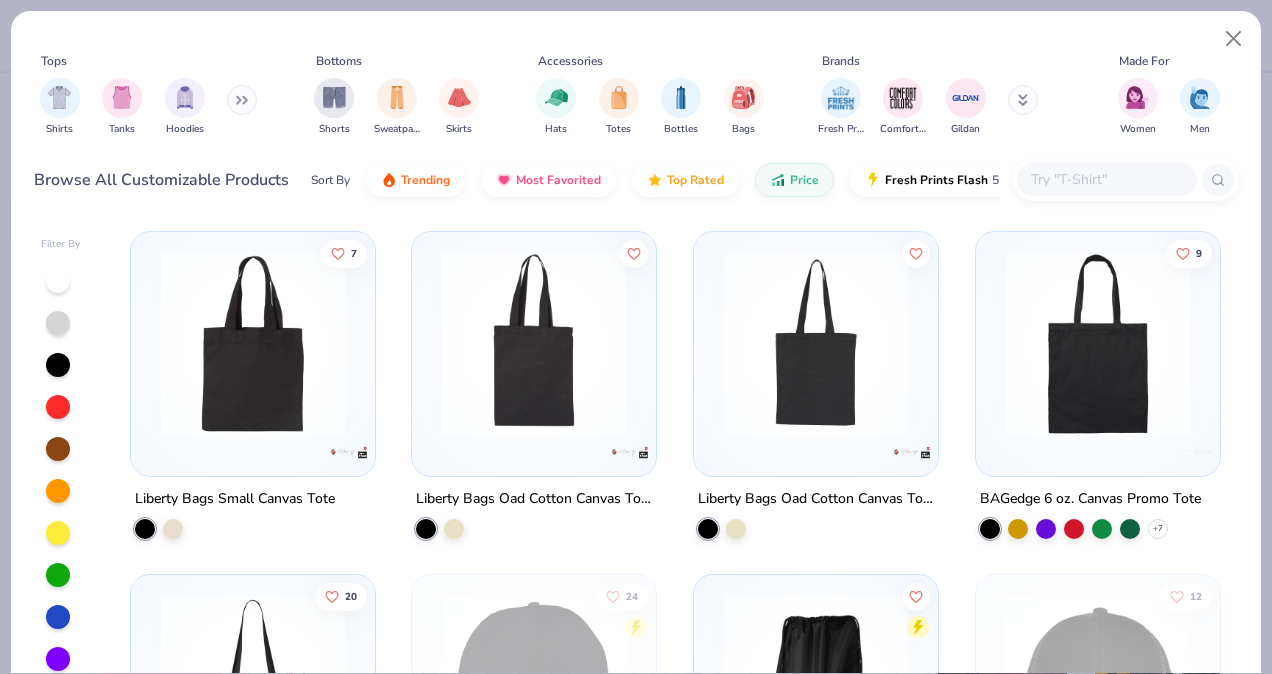 click at bounding box center (242, 100) 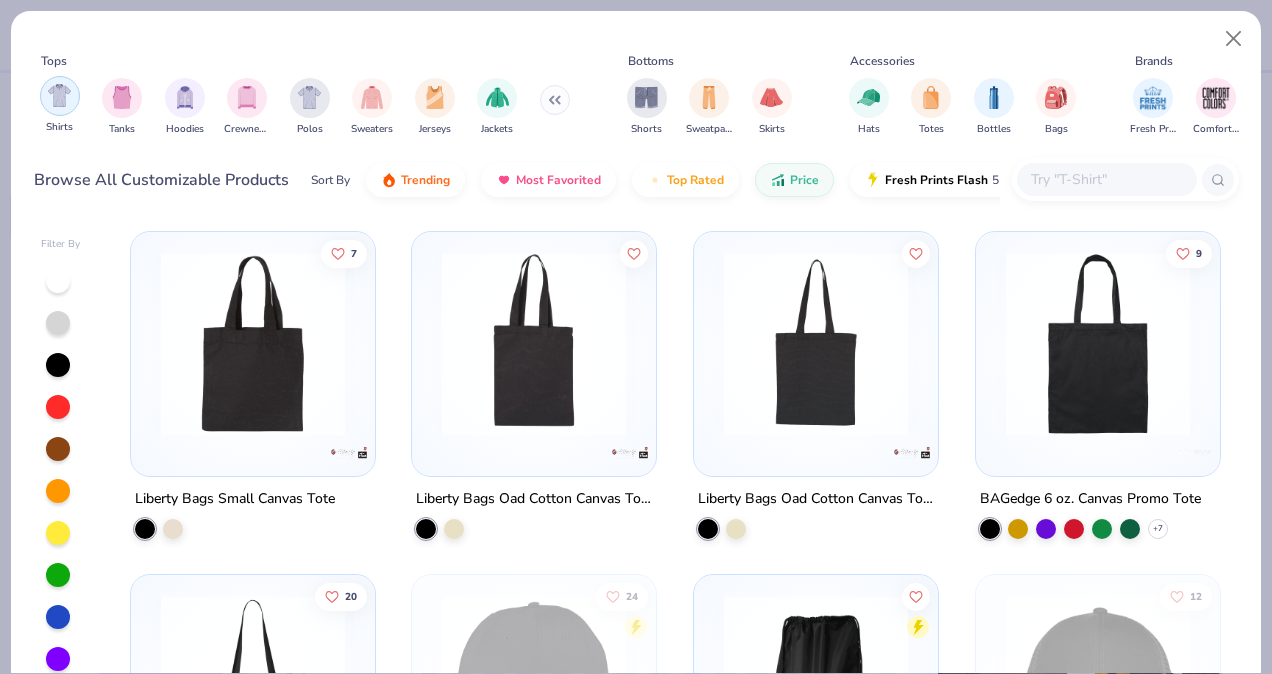 click at bounding box center (59, 95) 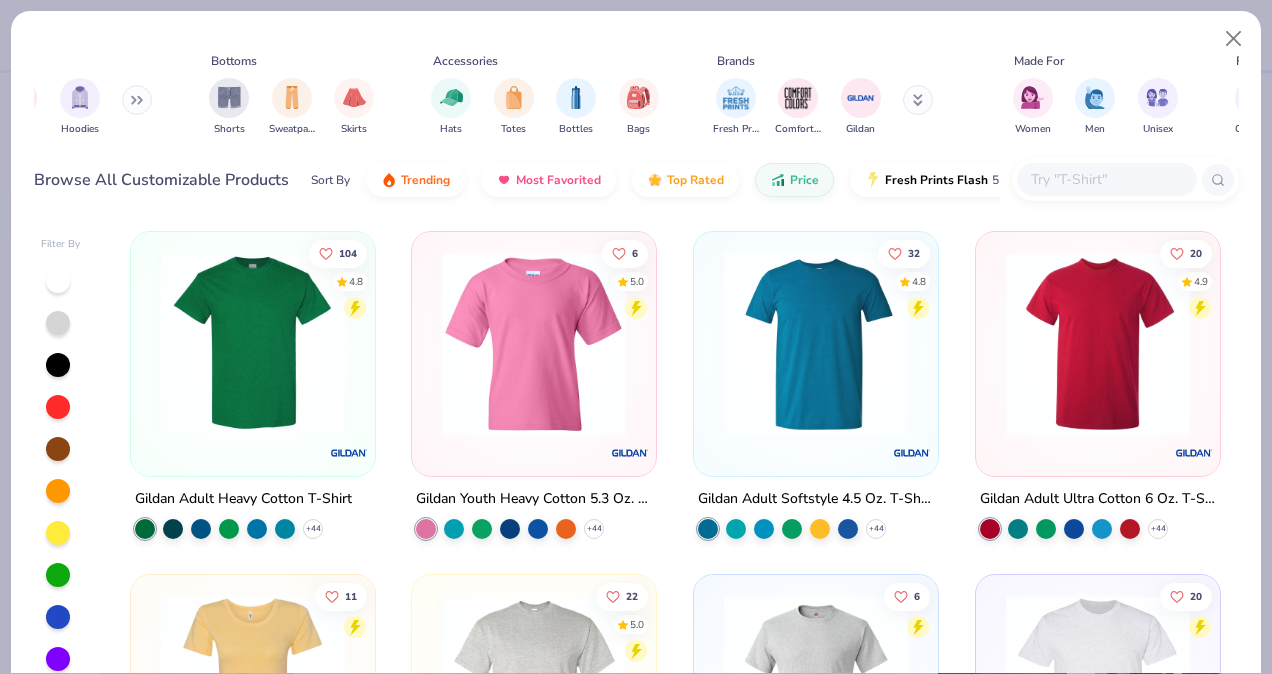 scroll, scrollTop: 0, scrollLeft: 112, axis: horizontal 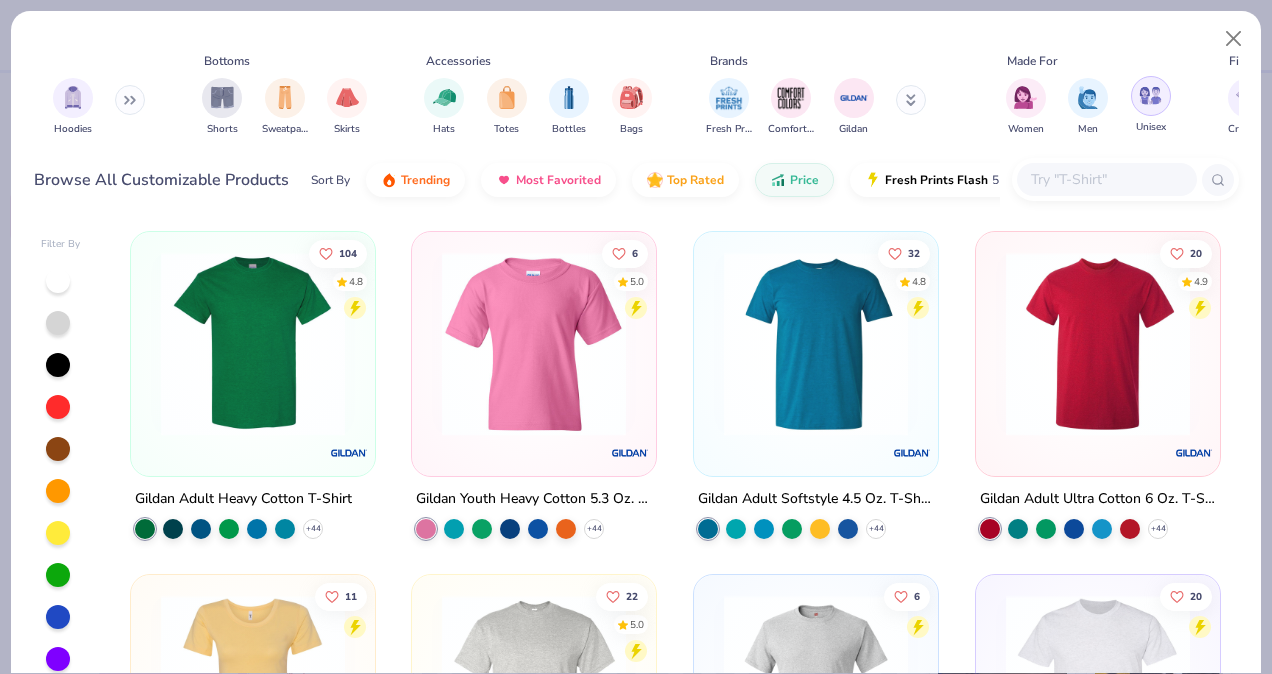 click at bounding box center [1150, 95] 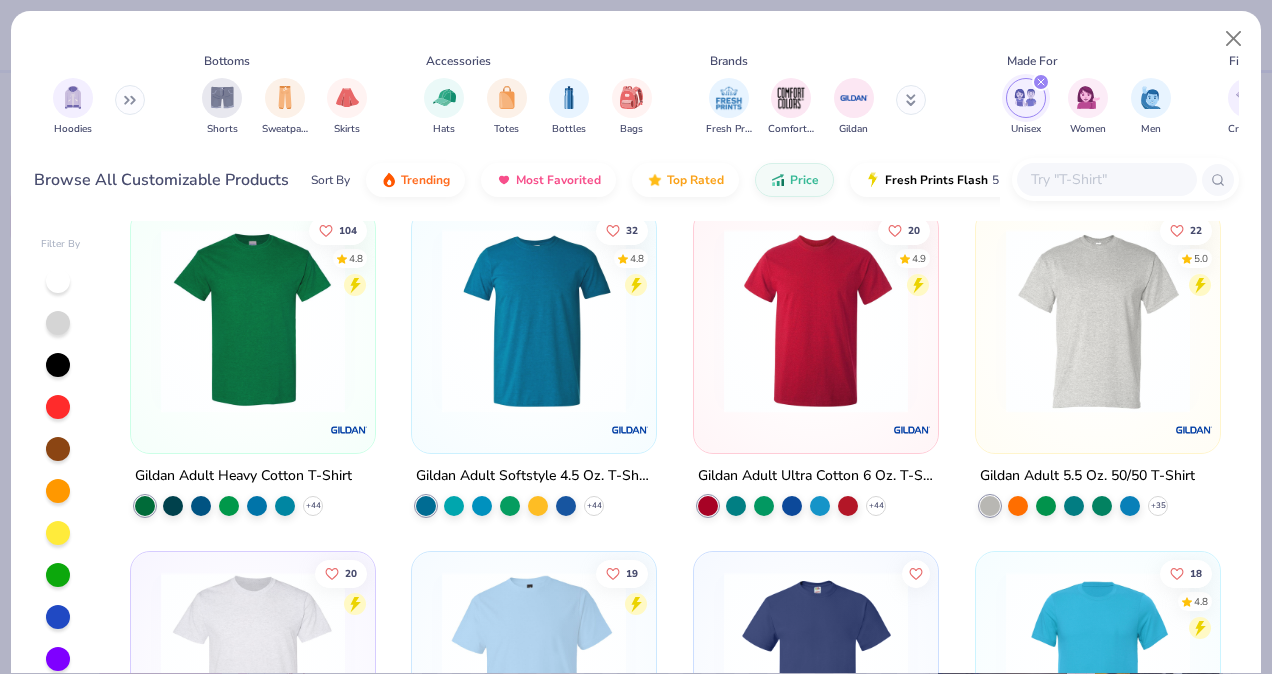 scroll, scrollTop: 0, scrollLeft: 0, axis: both 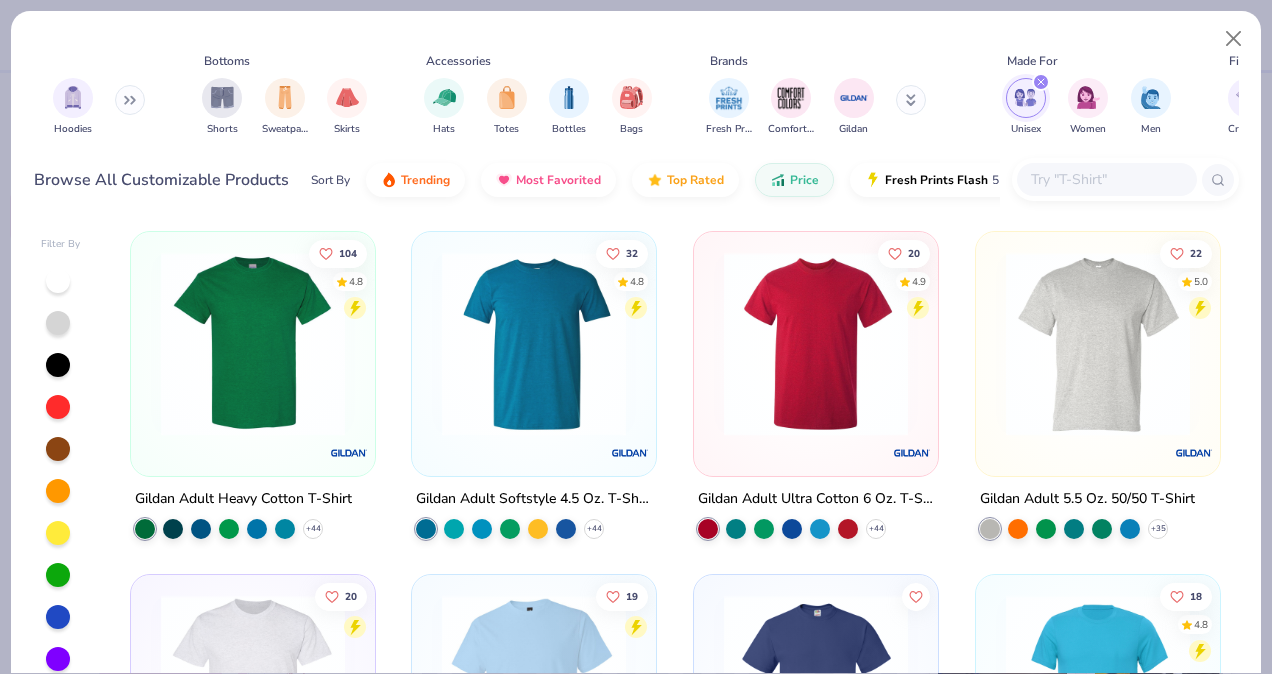 click at bounding box center (534, 344) 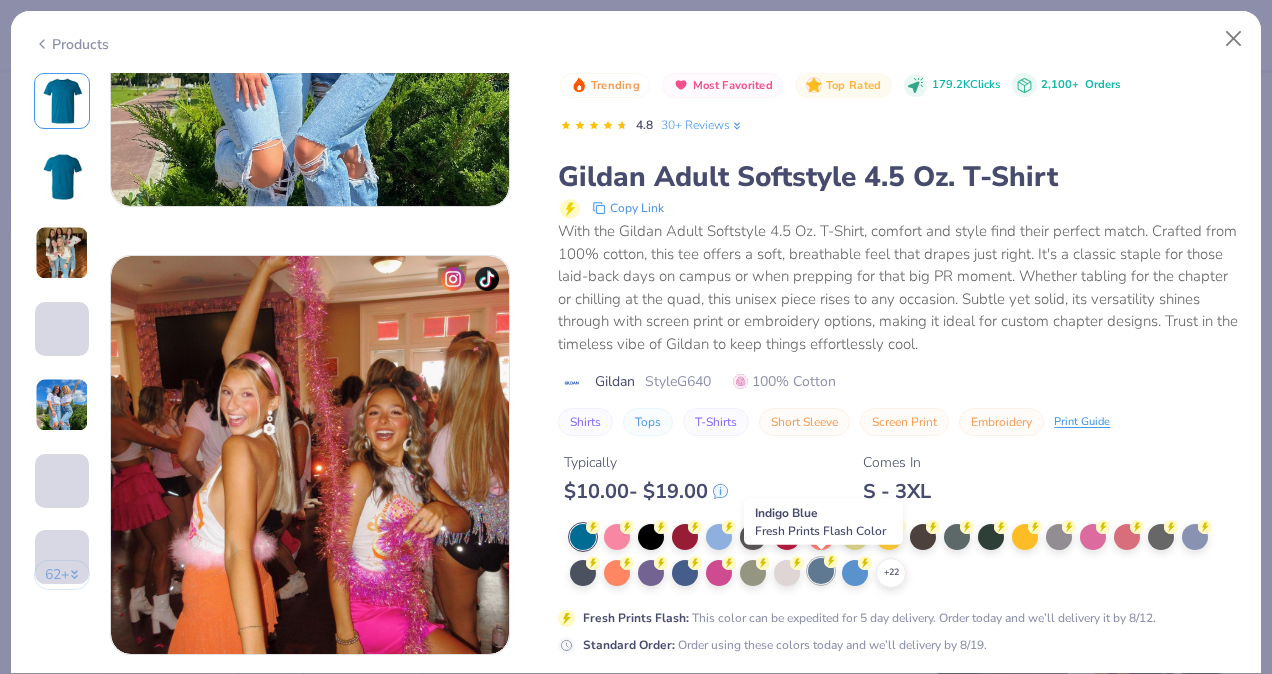 scroll, scrollTop: 2071, scrollLeft: 0, axis: vertical 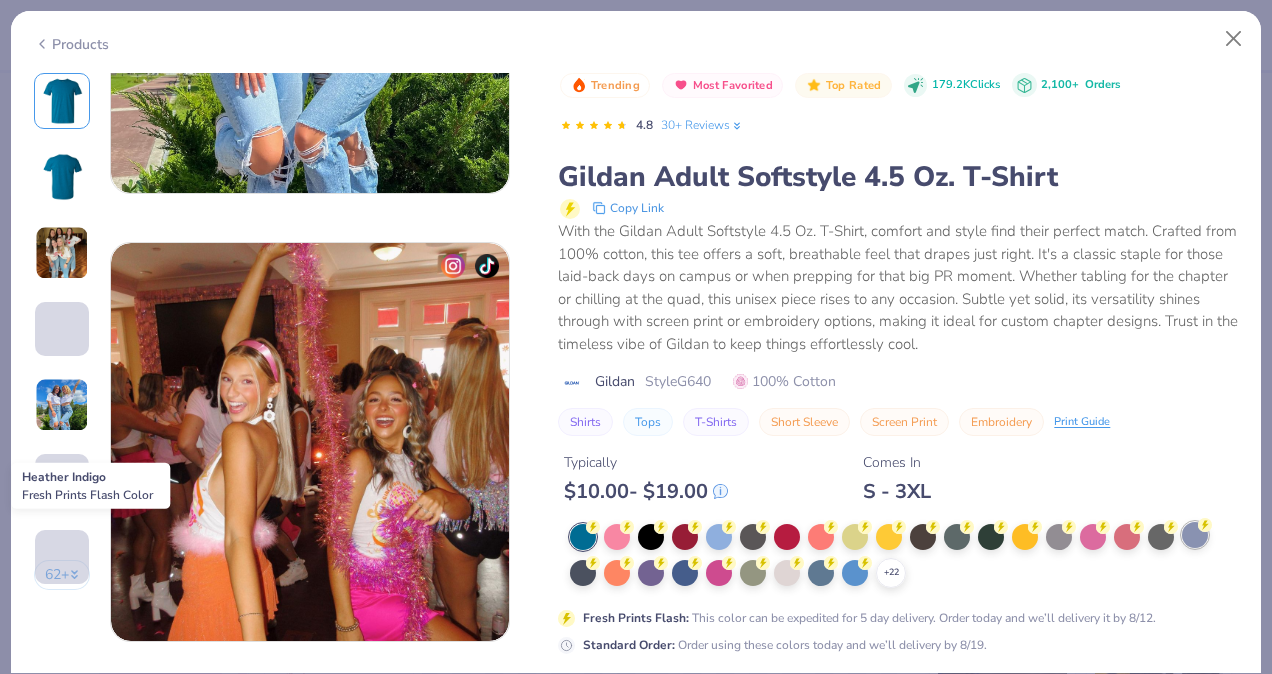 click at bounding box center [1195, 535] 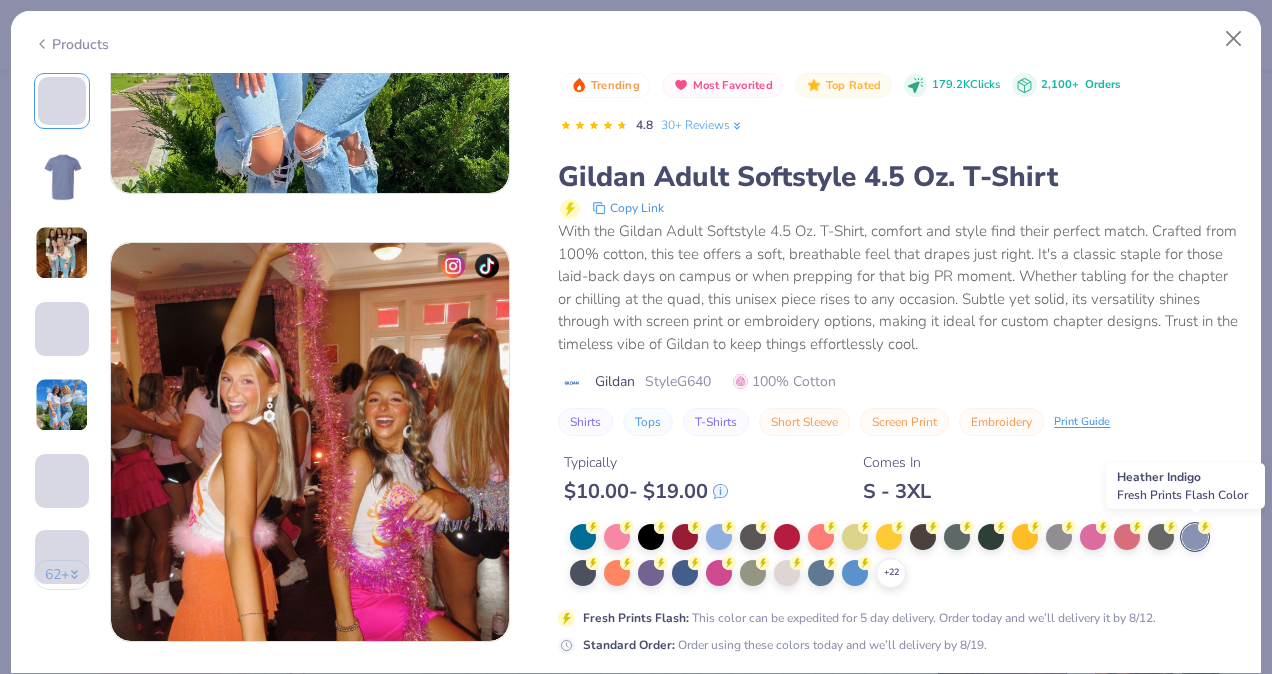click at bounding box center [1195, 537] 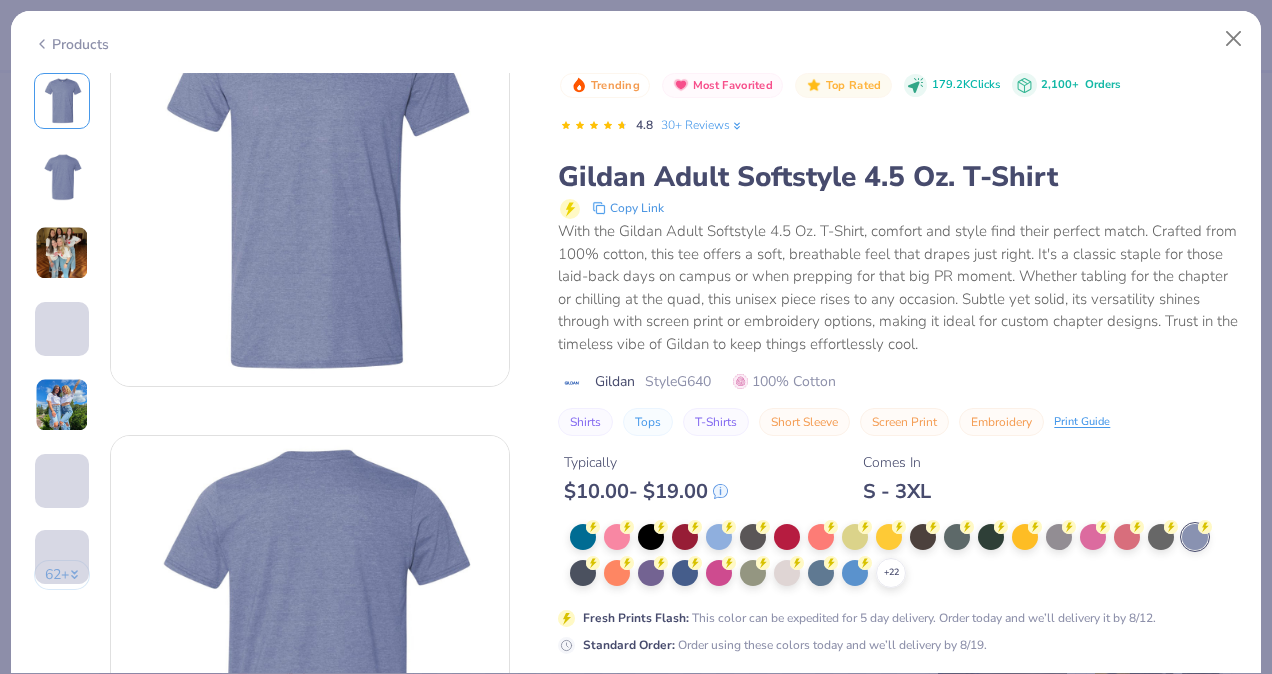 scroll, scrollTop: 0, scrollLeft: 0, axis: both 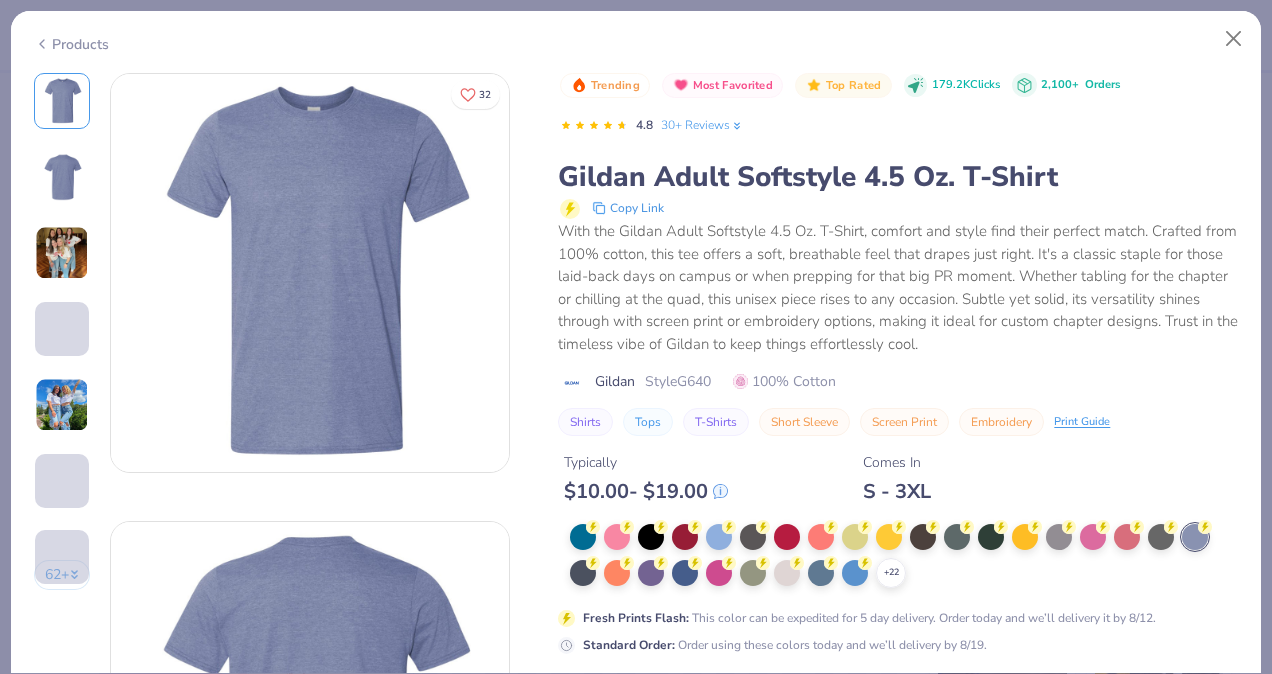 click on "Products" at bounding box center [71, 44] 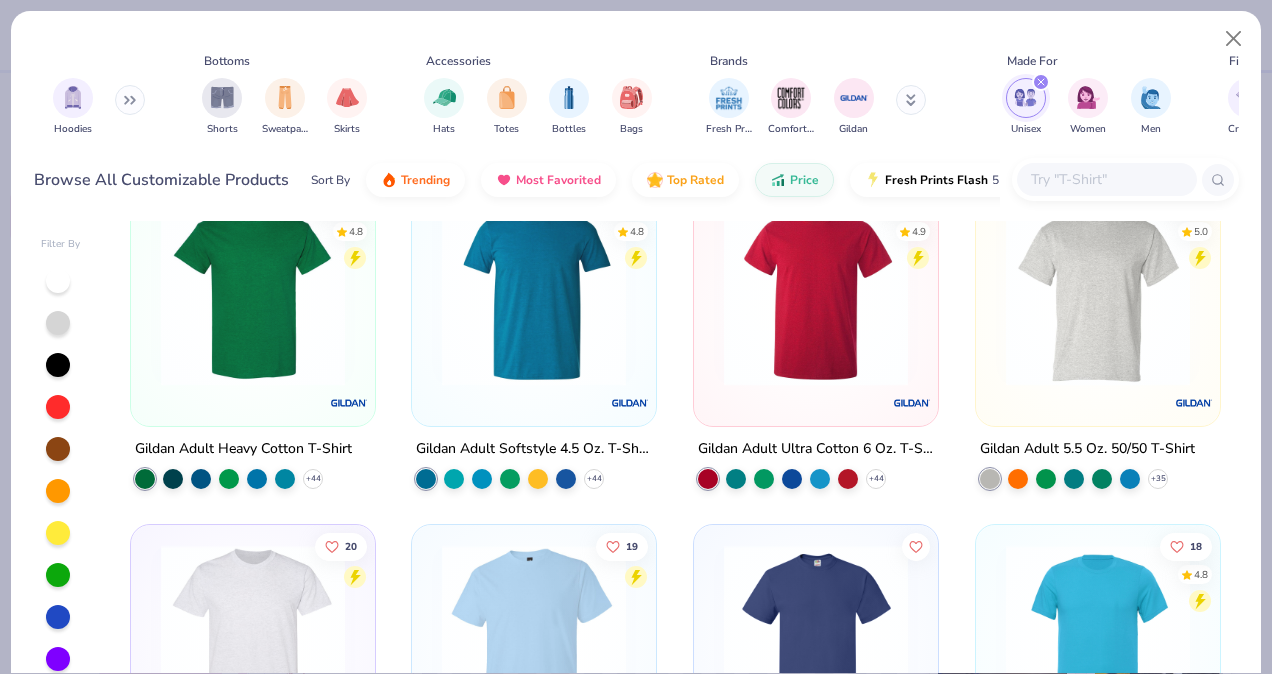 scroll, scrollTop: 0, scrollLeft: 0, axis: both 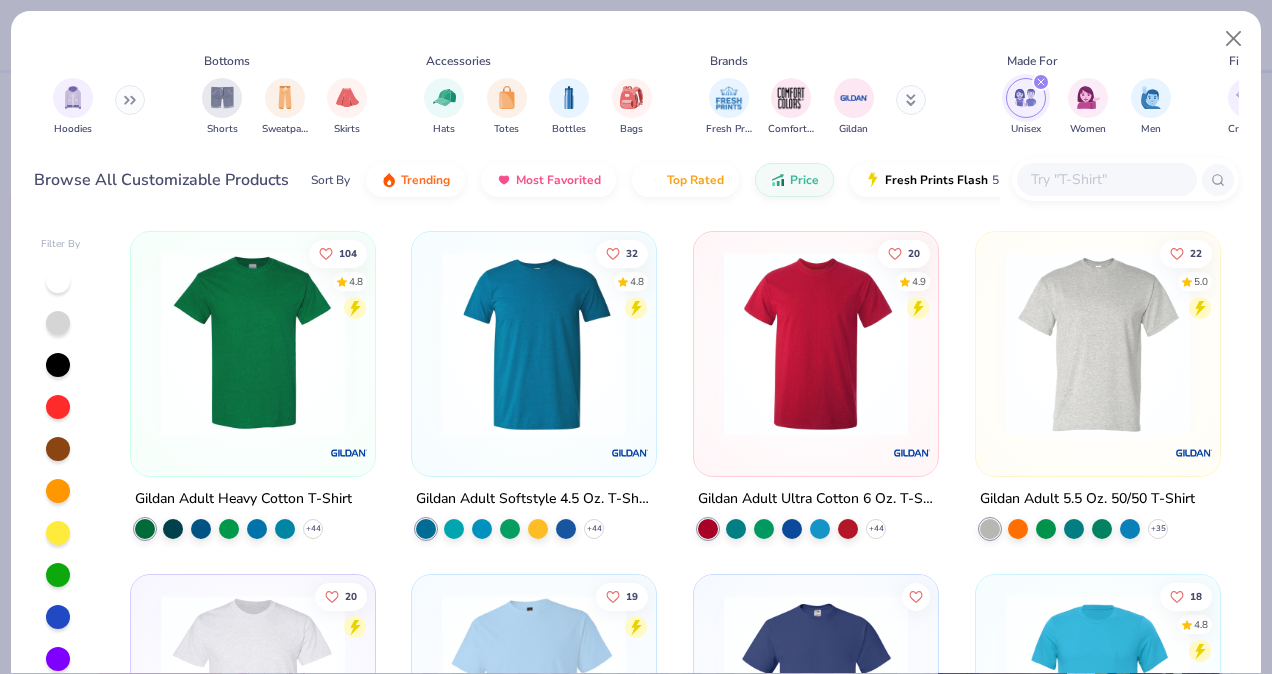 click at bounding box center (253, 344) 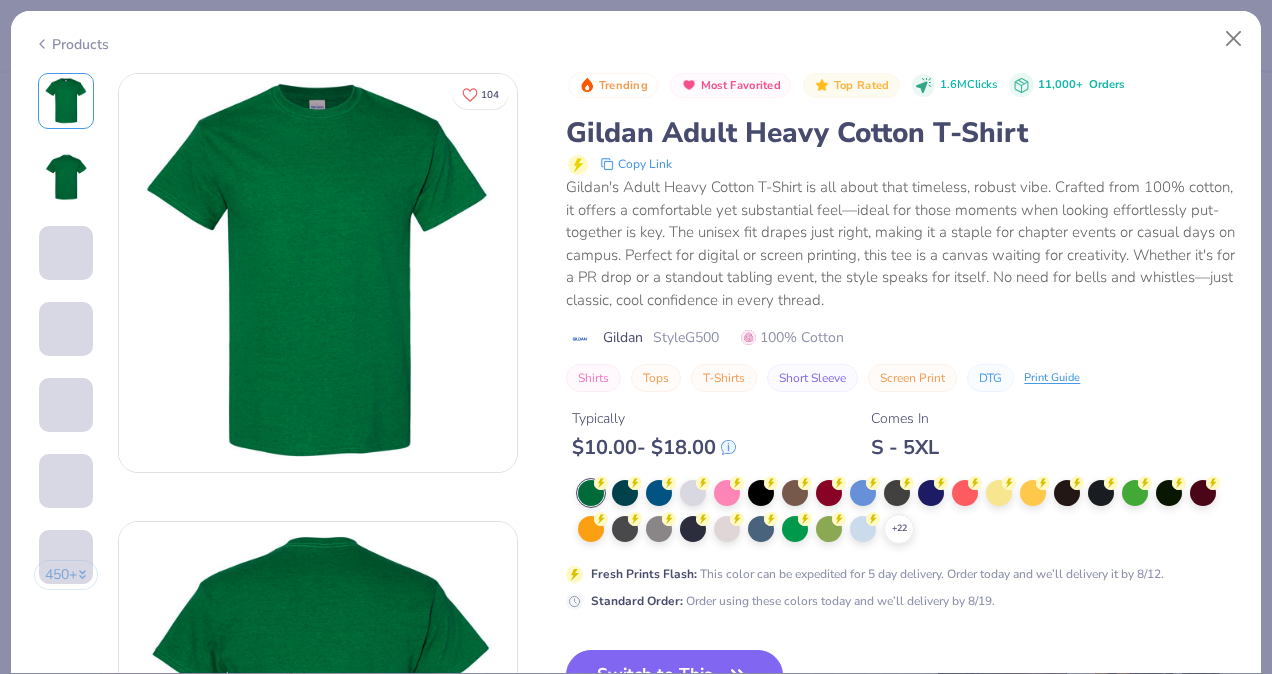 click on "Products" at bounding box center (71, 44) 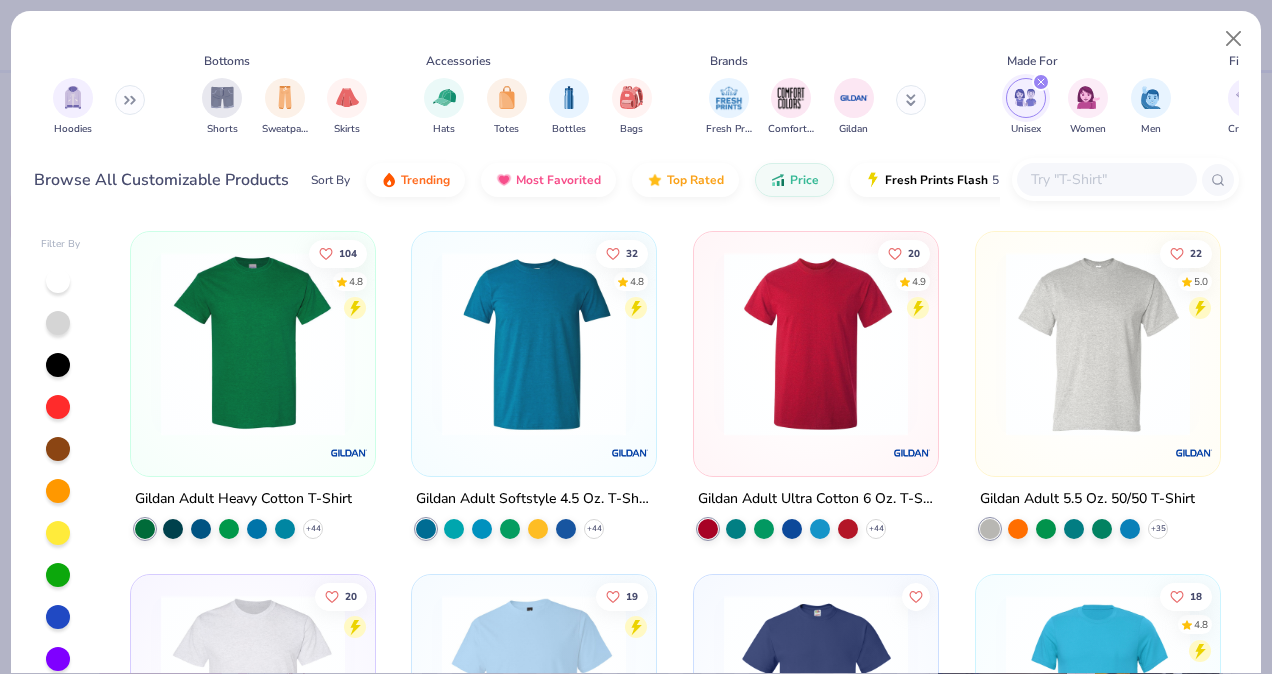 click at bounding box center (816, 344) 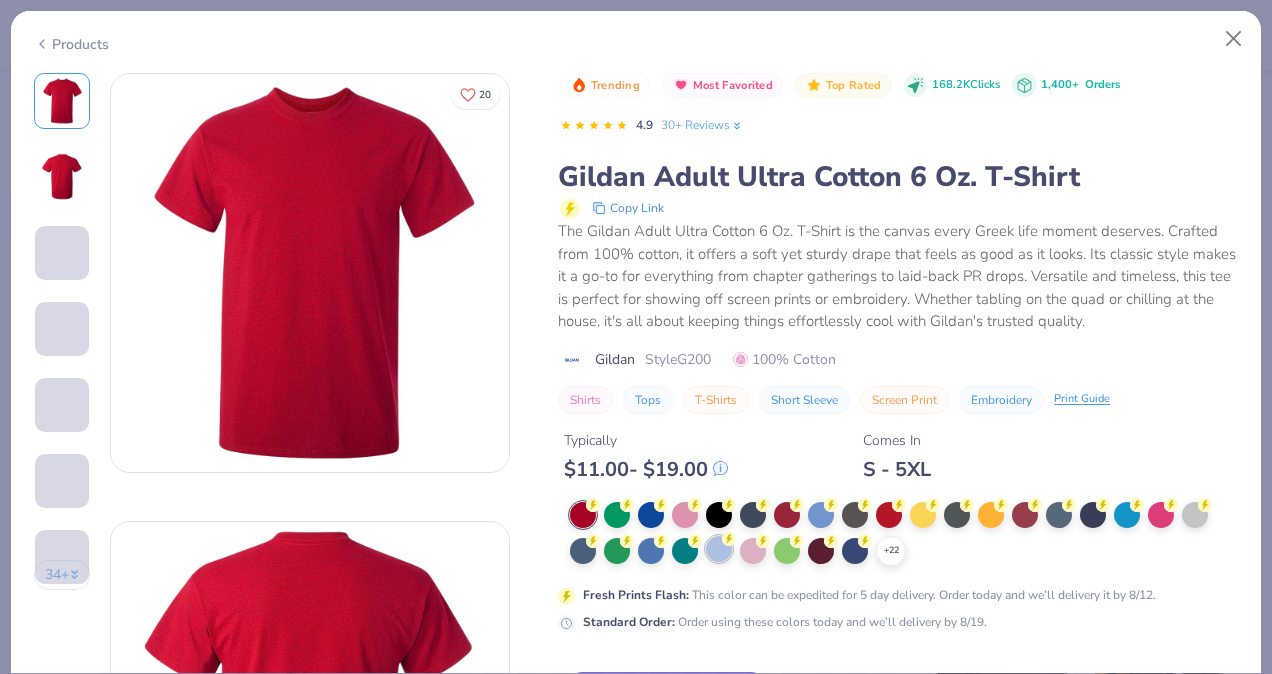 click at bounding box center [719, 549] 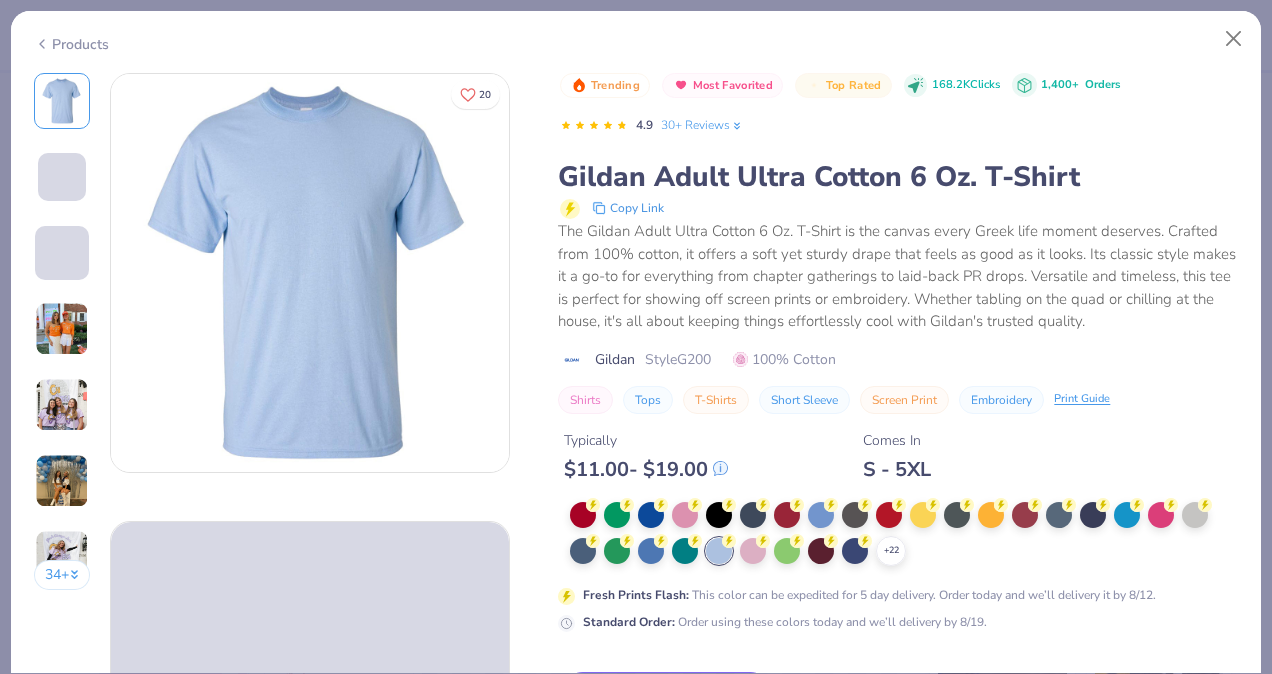 click at bounding box center (62, 329) 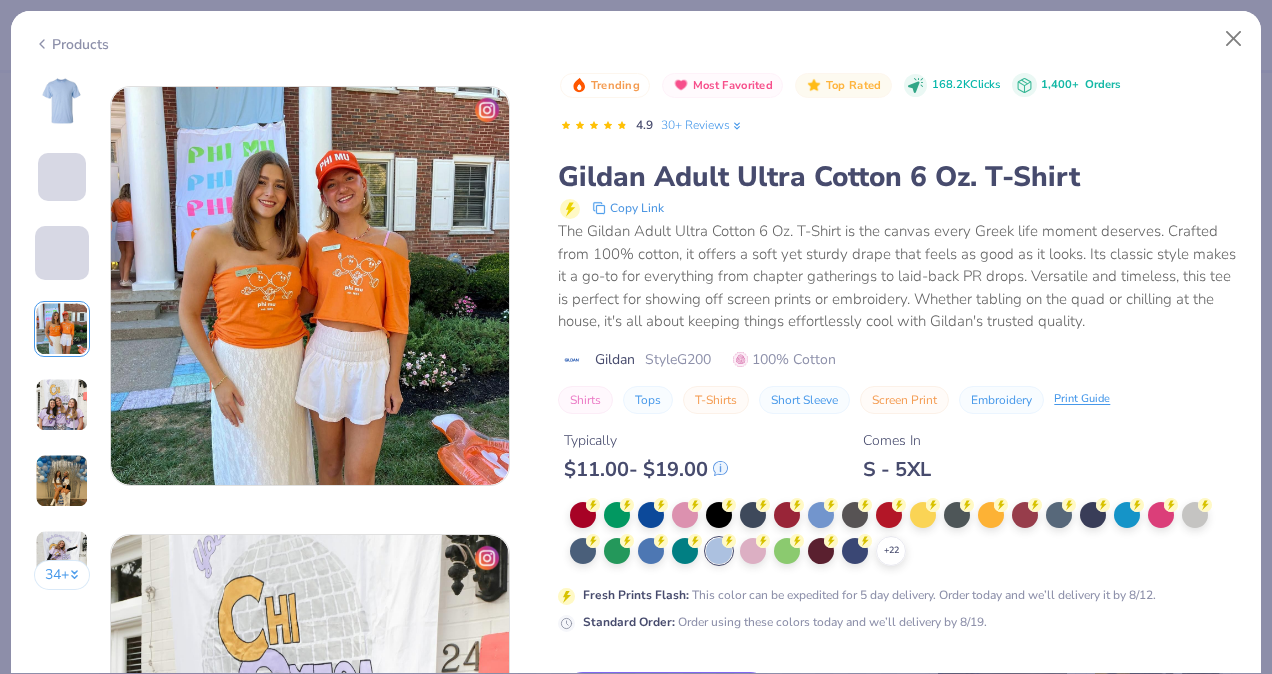 scroll, scrollTop: 1344, scrollLeft: 0, axis: vertical 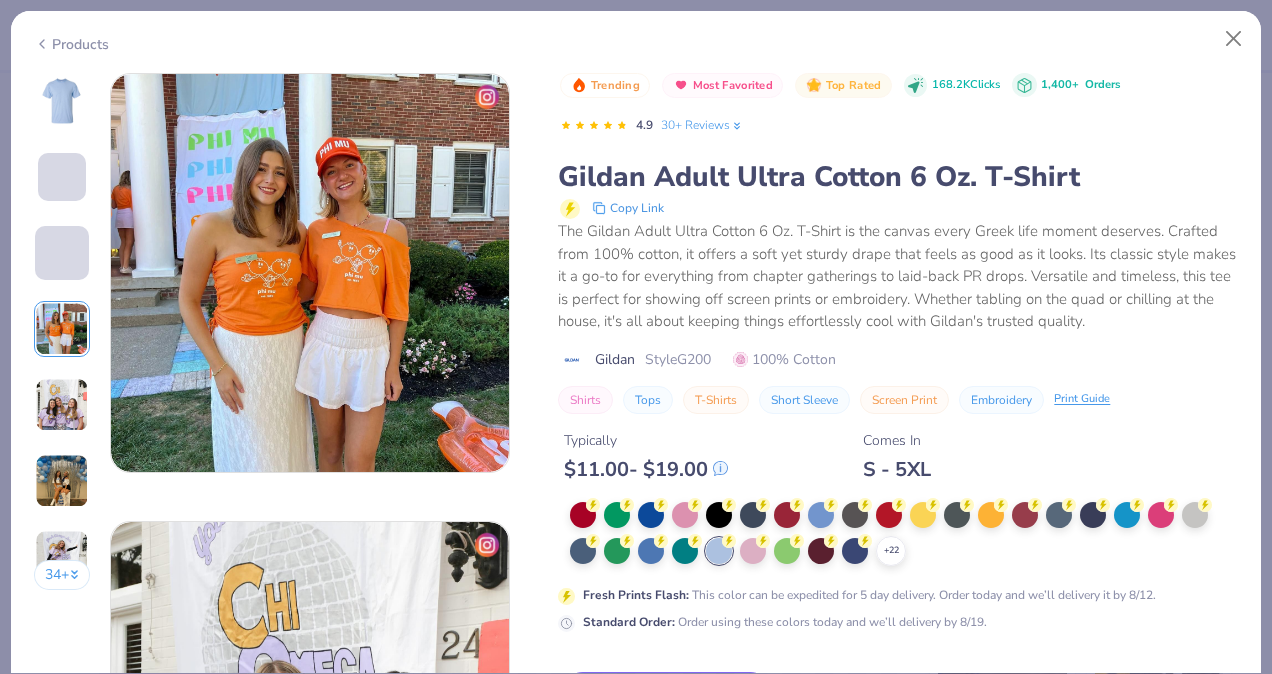 click at bounding box center (62, 405) 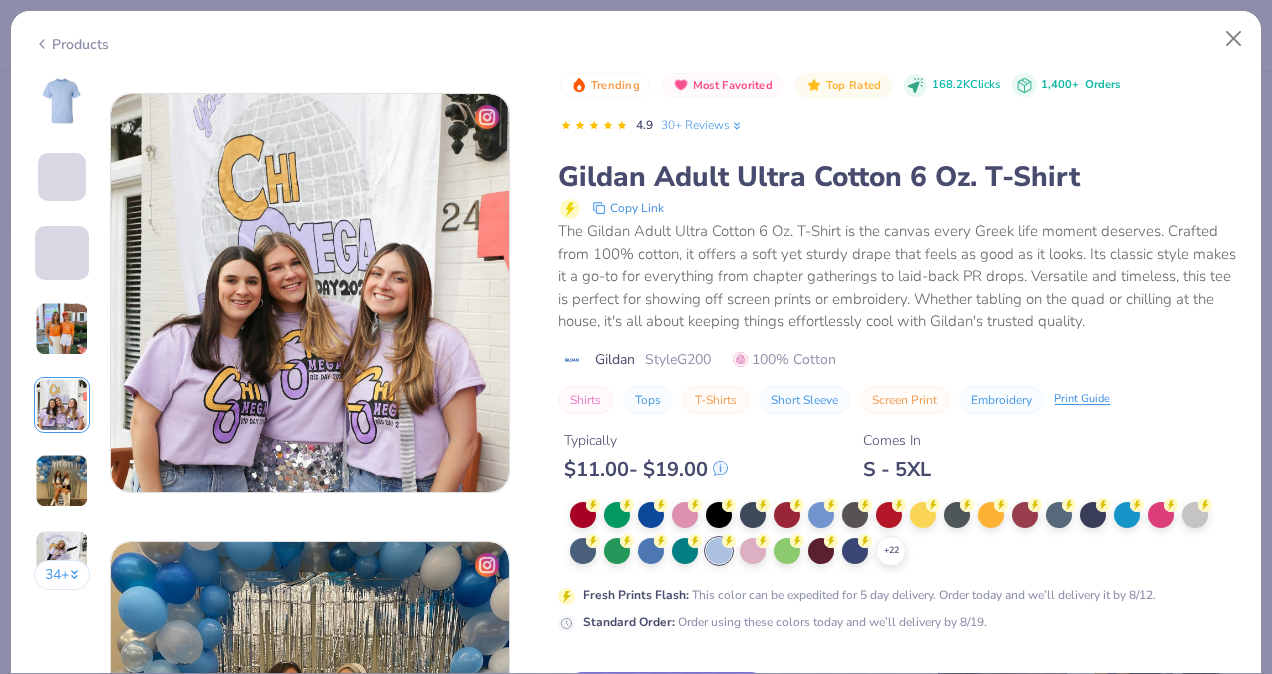 scroll, scrollTop: 1792, scrollLeft: 0, axis: vertical 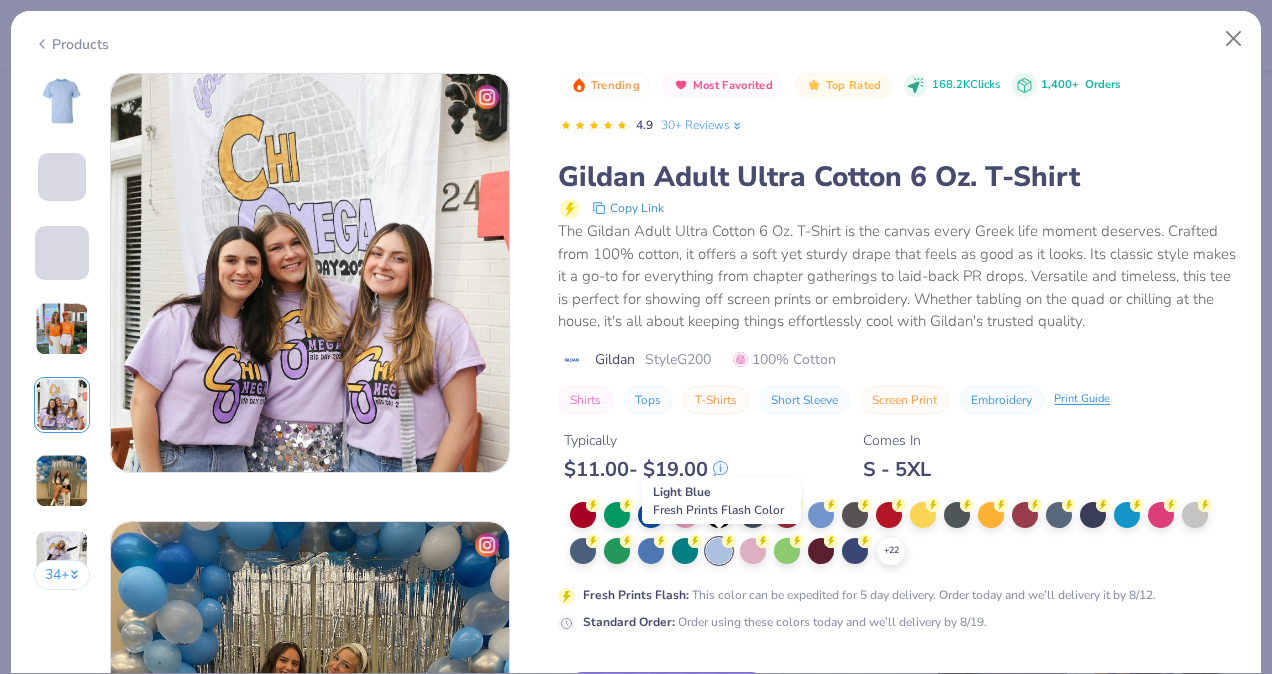 click at bounding box center [719, 551] 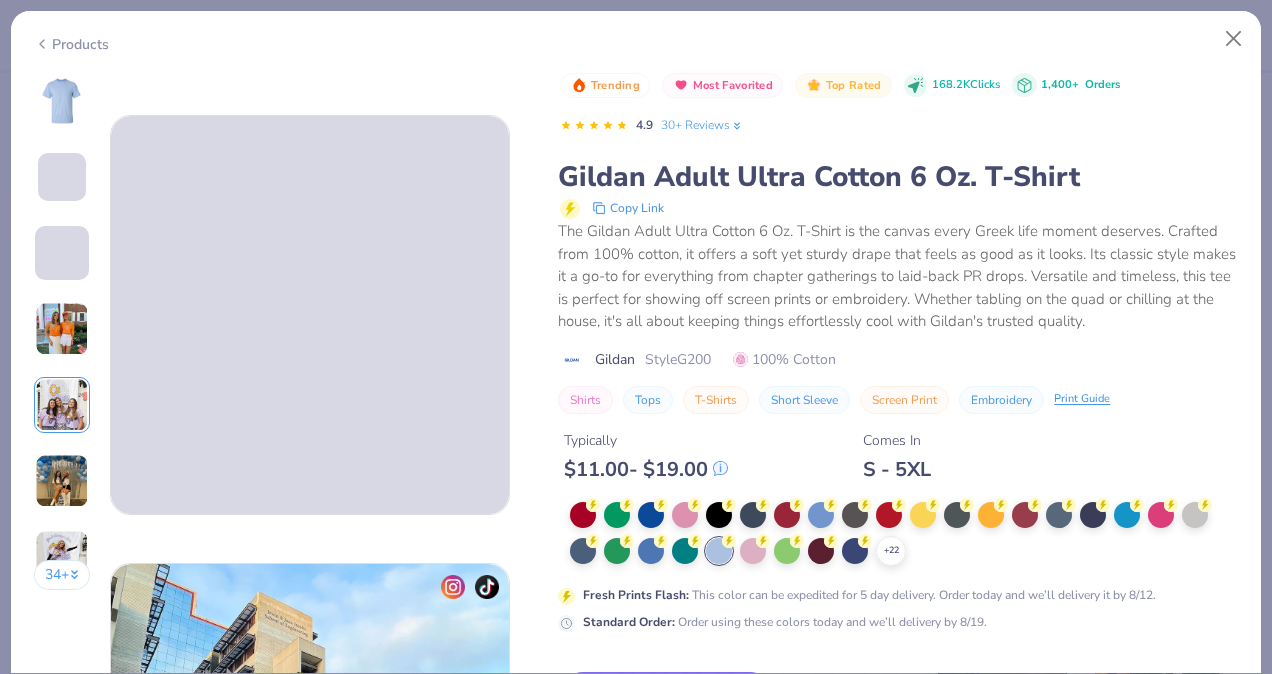 scroll, scrollTop: 344, scrollLeft: 0, axis: vertical 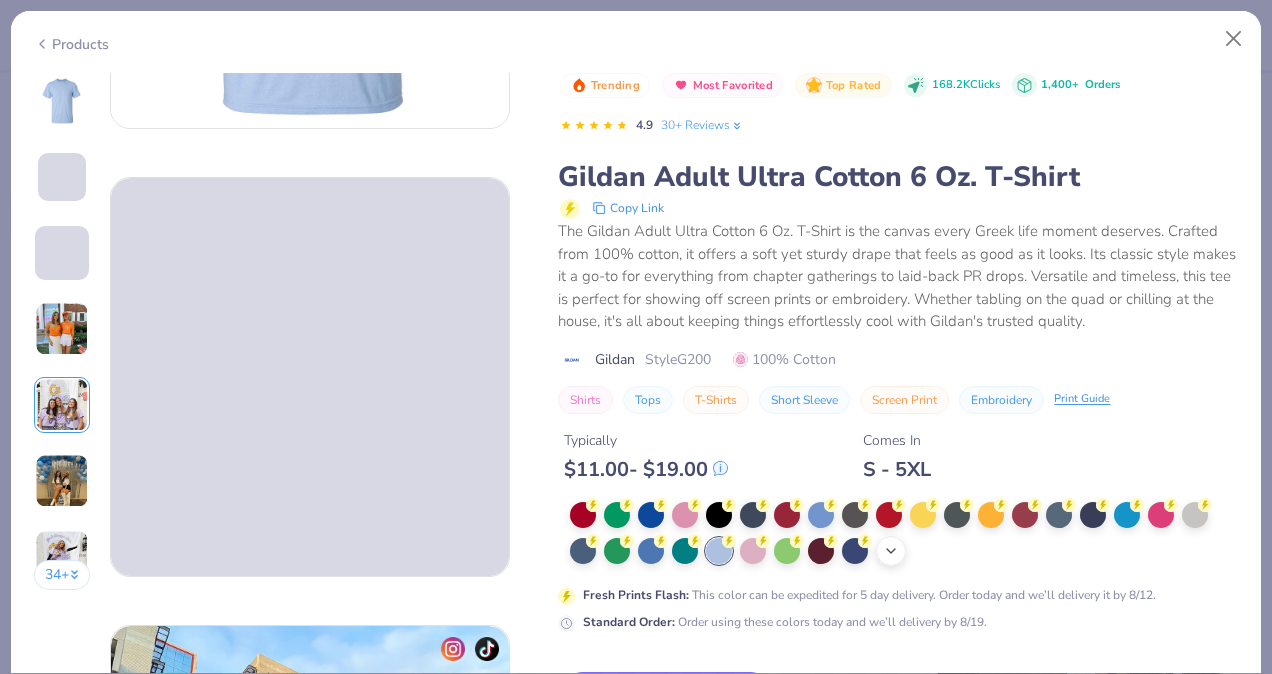 click 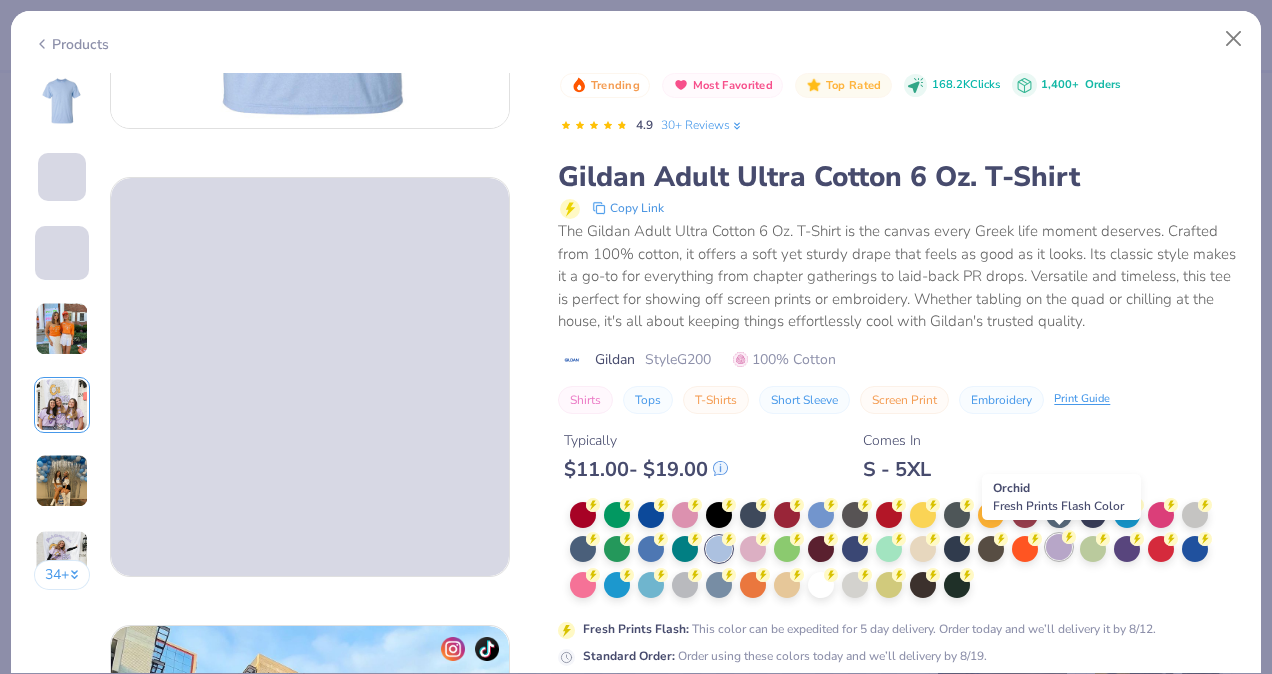 click at bounding box center [1059, 547] 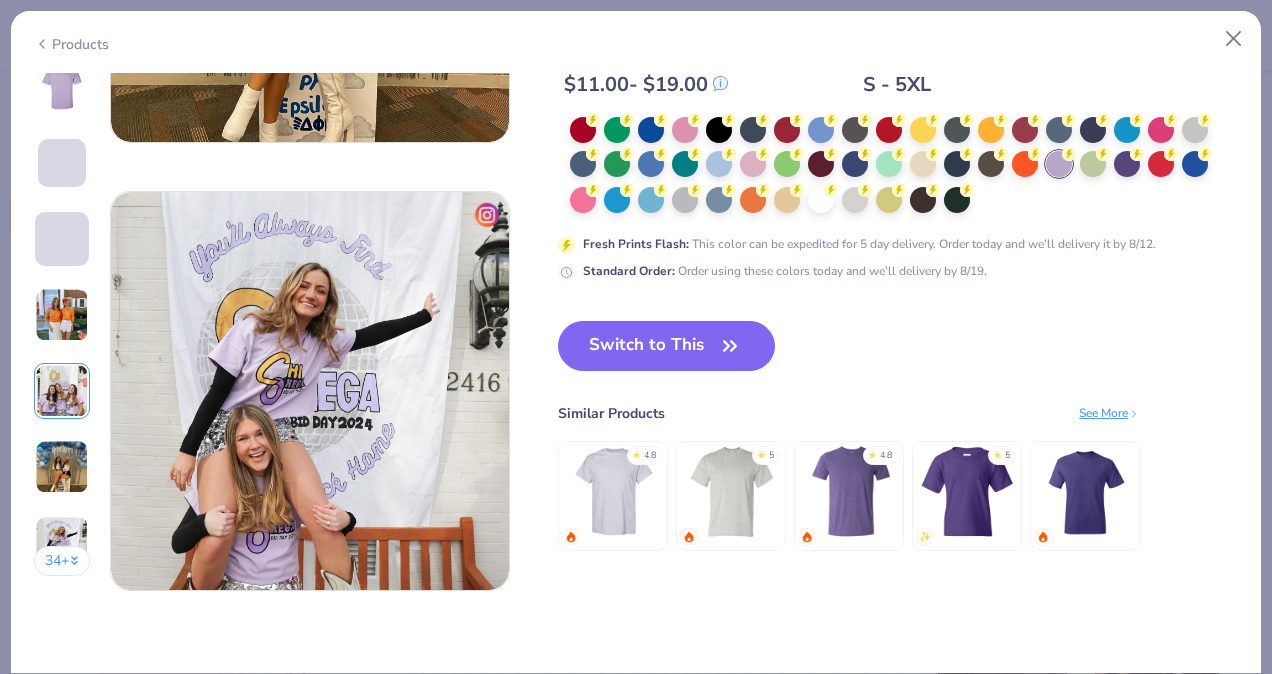 scroll, scrollTop: 2556, scrollLeft: 0, axis: vertical 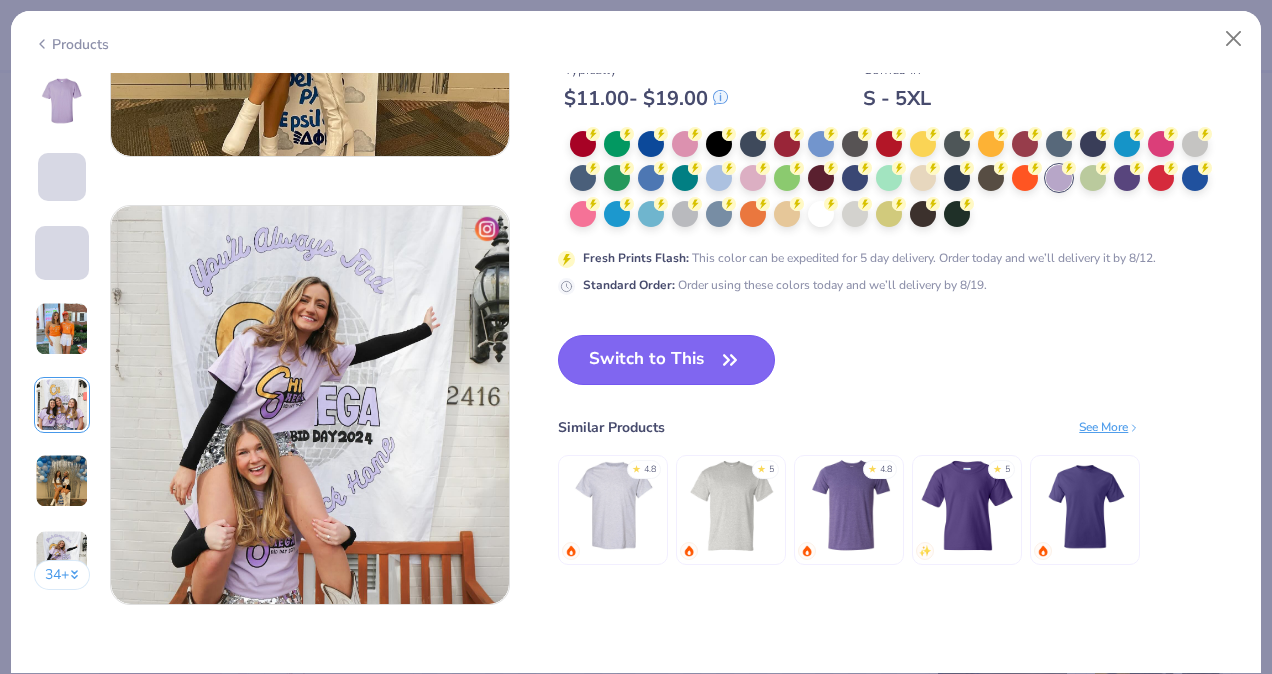 click on "Switch to This" at bounding box center [666, 360] 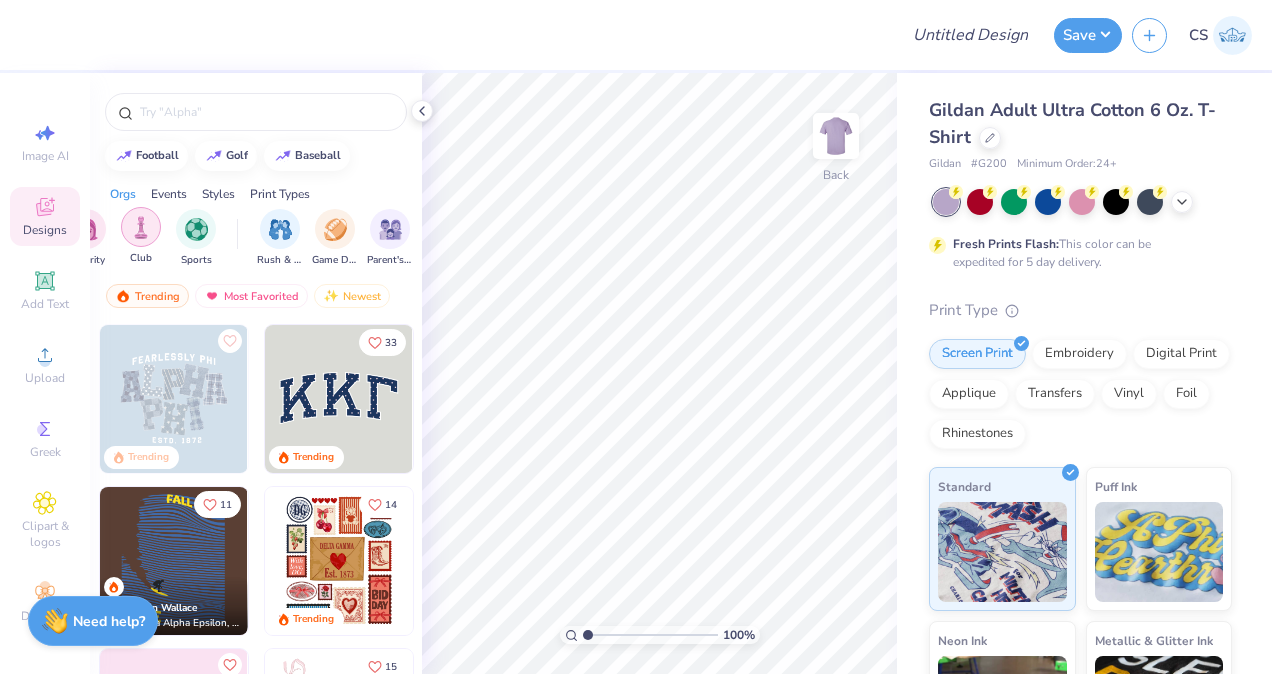 scroll, scrollTop: 0, scrollLeft: 77, axis: horizontal 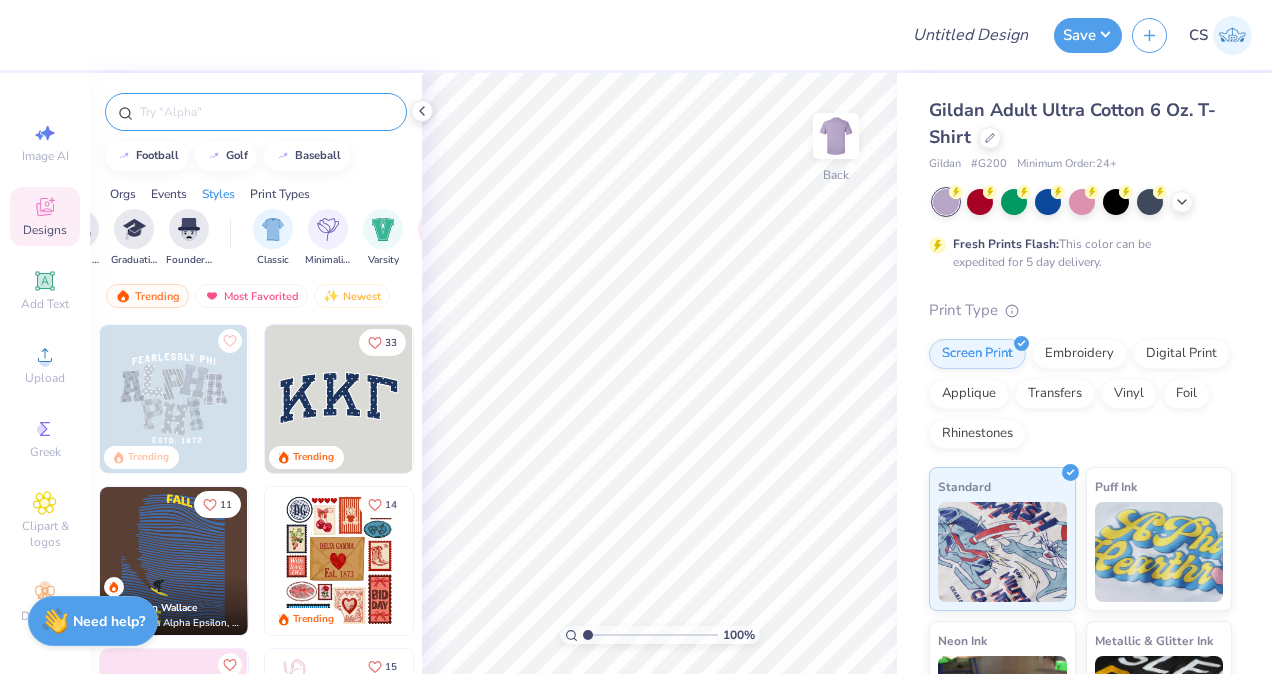 click at bounding box center (266, 112) 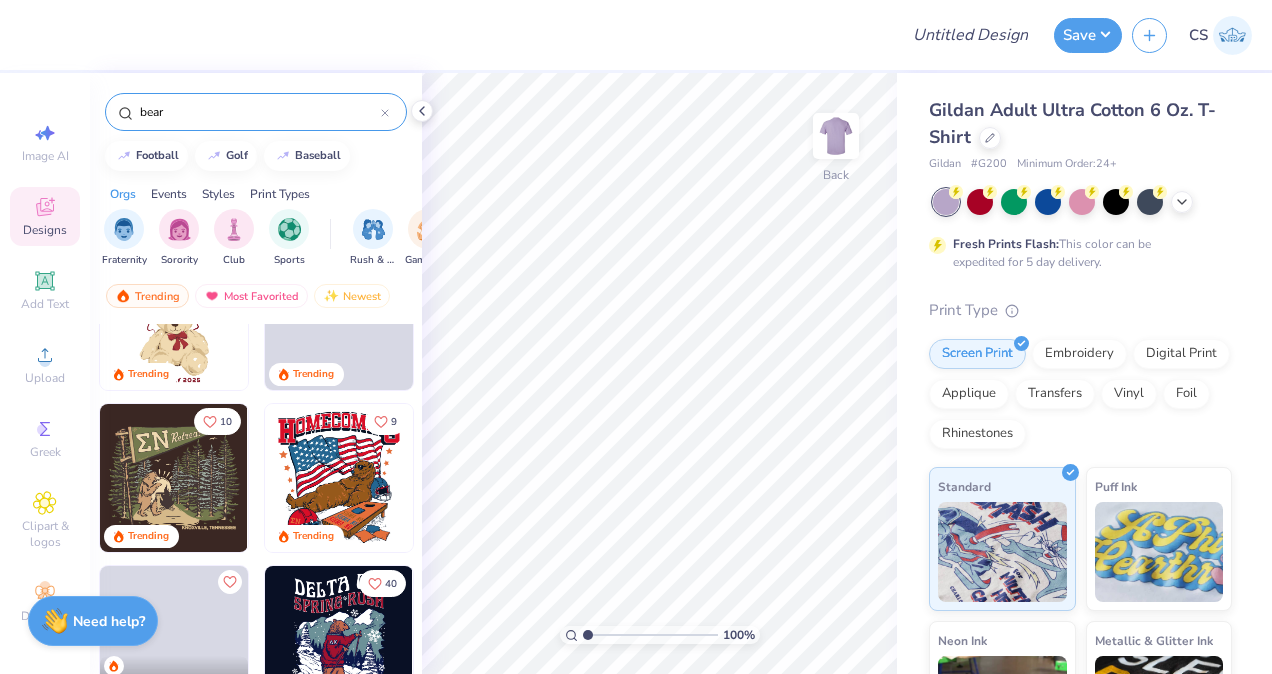 scroll, scrollTop: 85, scrollLeft: 0, axis: vertical 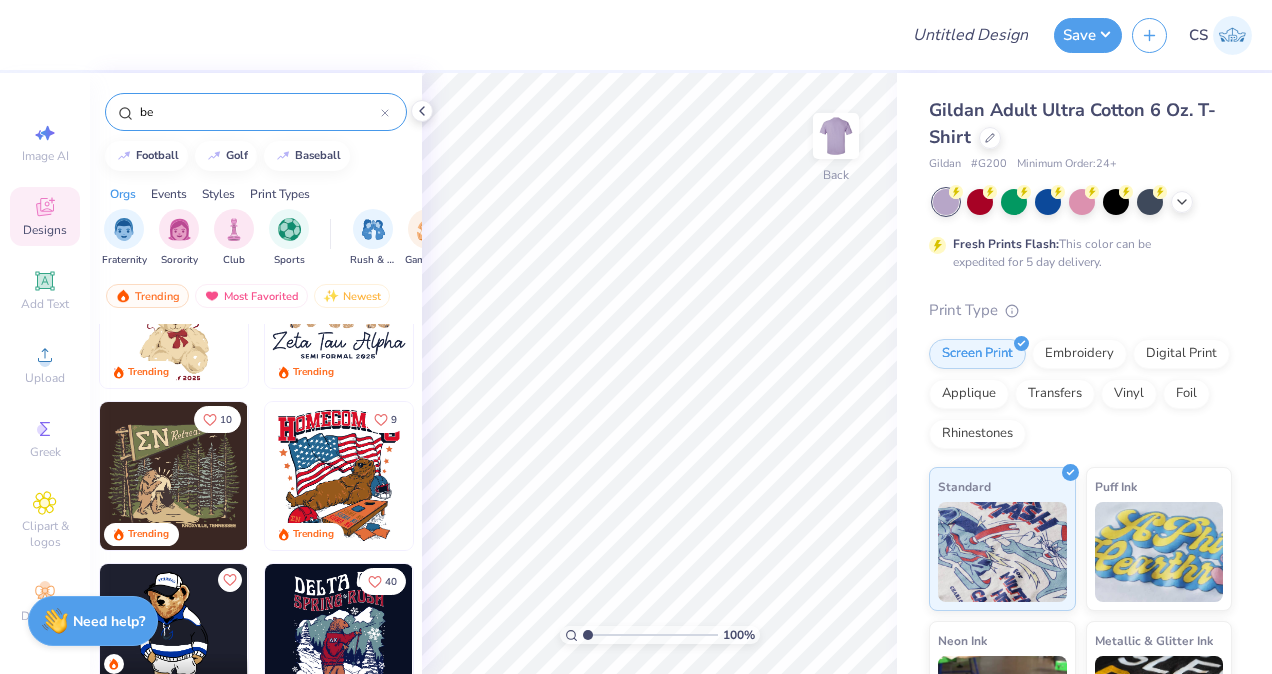 type on "b" 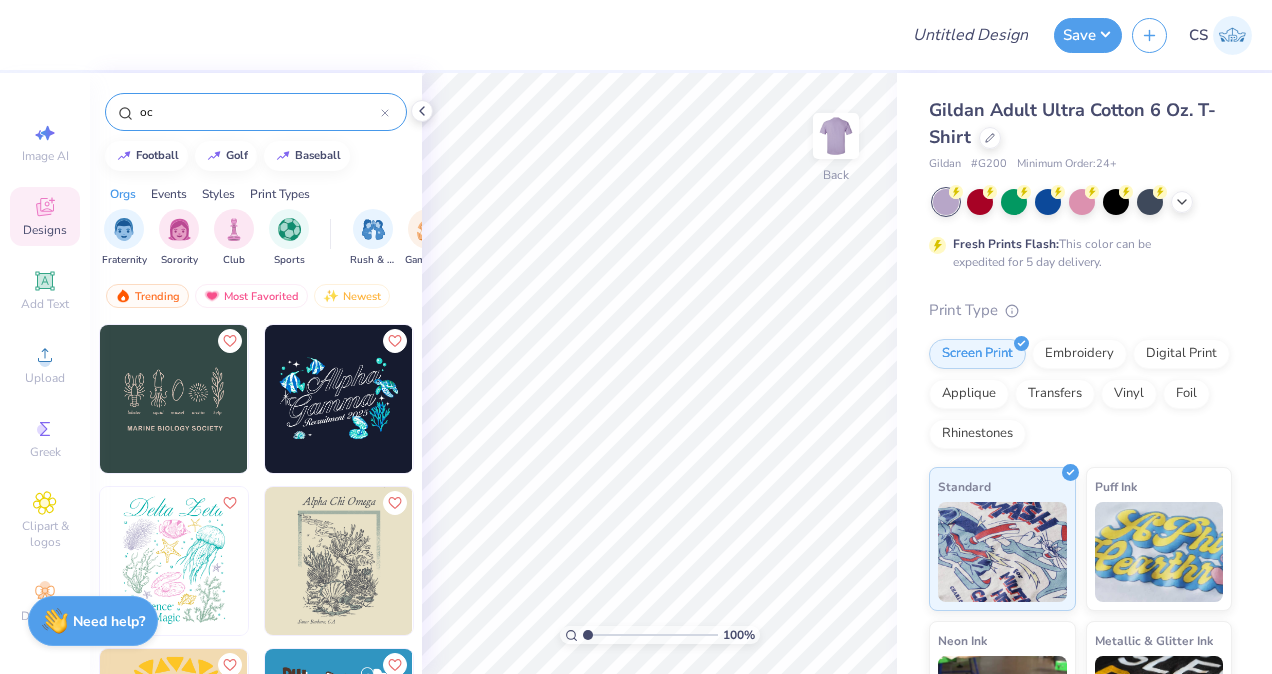 type on "o" 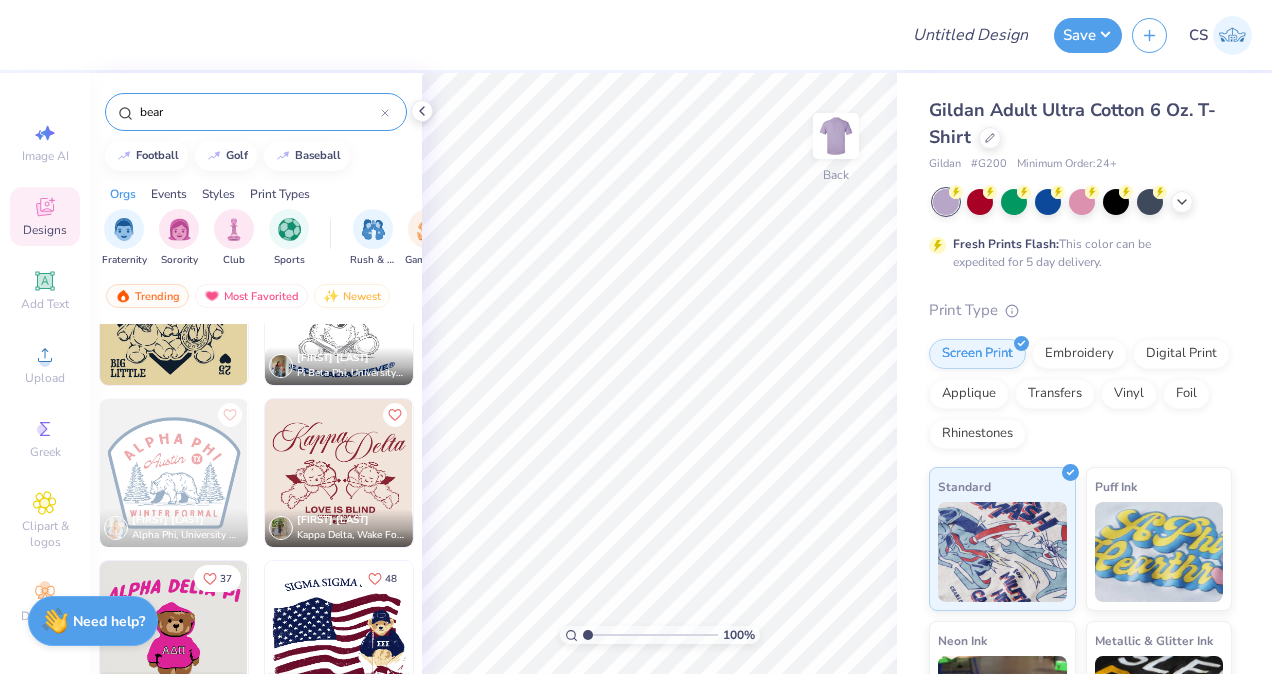 scroll, scrollTop: 1370, scrollLeft: 0, axis: vertical 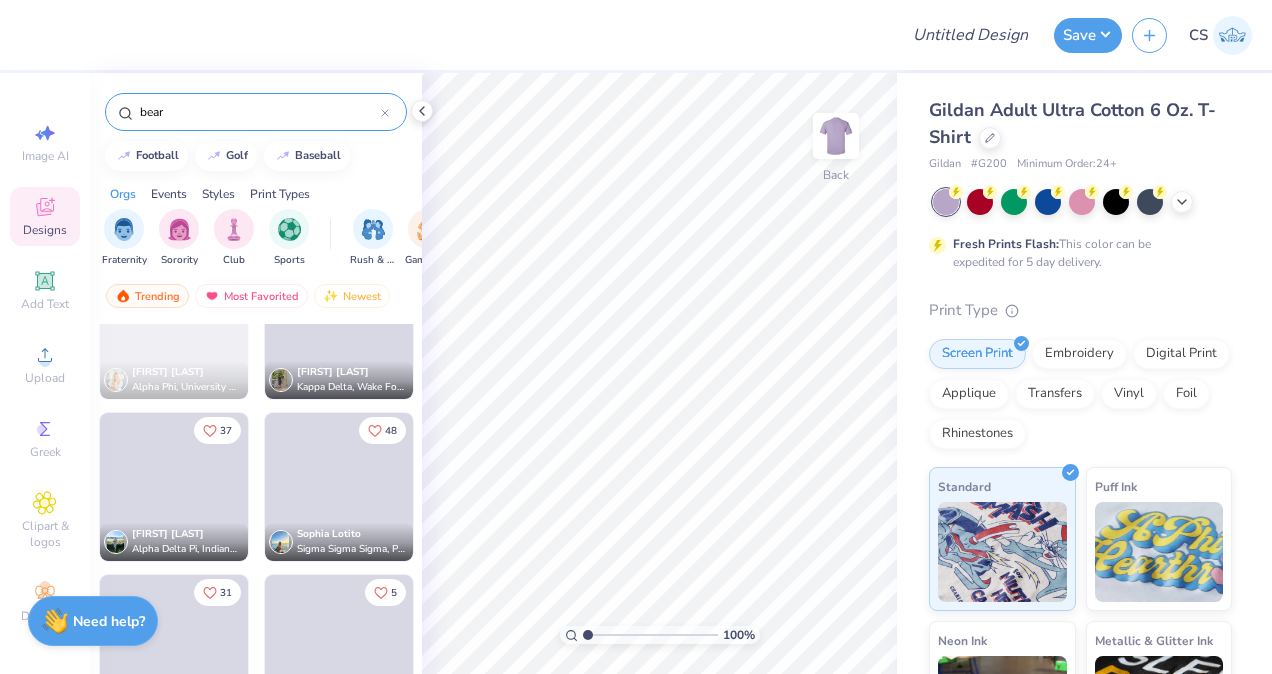 drag, startPoint x: 190, startPoint y: 110, endPoint x: 86, endPoint y: 102, distance: 104.307236 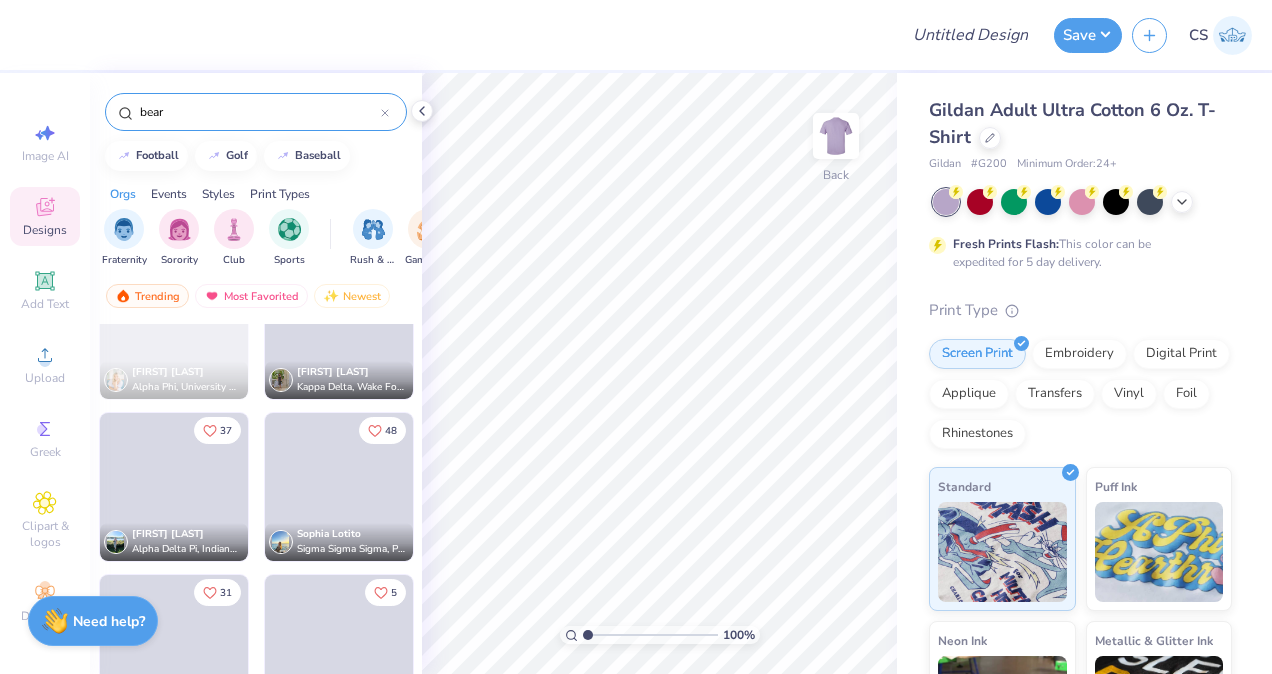 click on "Design Title Save CS Image AI Designs Add Text Upload Greek Clipart & logos Decorate bear football golf baseball Orgs Events Styles Print Types Fraternity Sorority Club Sports Rush & Bid Game Day Parent's Weekend PR & General Big Little Reveal Philanthropy Date Parties & Socials Retreat Spring Break Holidays Greek Week Formal & Semi Graduation Founder’s Day Classic Minimalist Varsity Y2K Typography Handdrawn Cartoons Grunge 80s & 90s 60s & 70s Embroidery Screen Print Patches Vinyl Digital Print Applique Transfers Trending Most Favorited Newest 8 12 [FIRST] [LAST] Pi Beta Phi, University of Delaware [FIRST] [LAST] Alpha Phi, University of Texas at Austin [FIRST] [LAST] Kappa Delta, Wake Forest University 37 [FIRST] [LAST] Alpha Delta Pi, Indiana University 48 [FIRST] [LAST] Sigma Sigma Sigma, Pennsylvania State University 31 5 5 100  % Back Gildan Adult Ultra Cotton 6 Oz. T-Shirt Gildan # G200 Minimum Order:  24 +   Fresh Prints Flash:  This color can be expedited for 5 day delivery. Print Type Screen Print Applique" at bounding box center (636, 337) 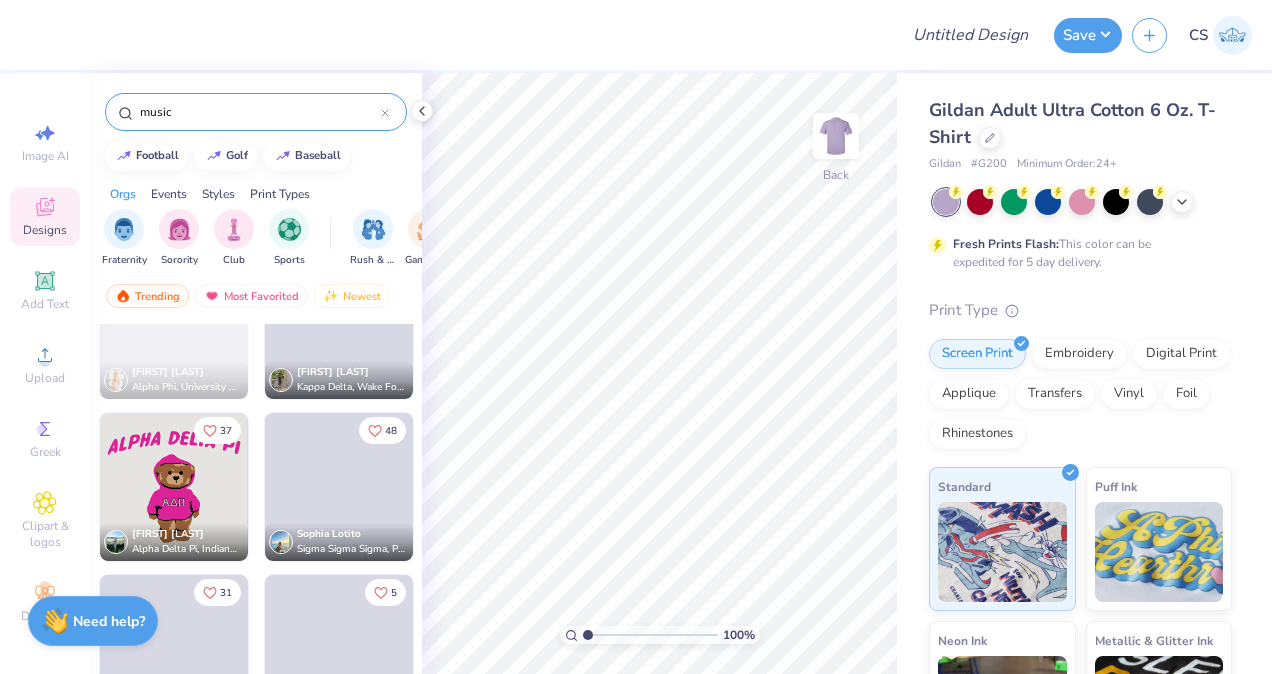 scroll, scrollTop: 1519, scrollLeft: 0, axis: vertical 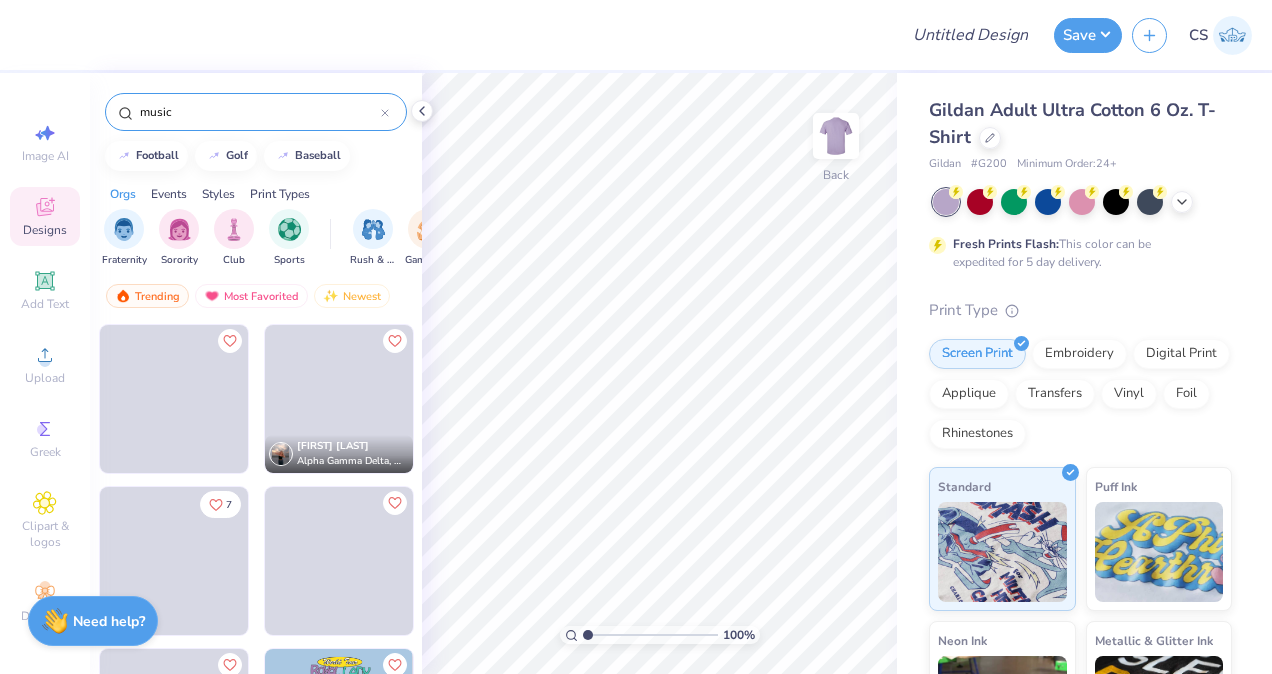 type on "music" 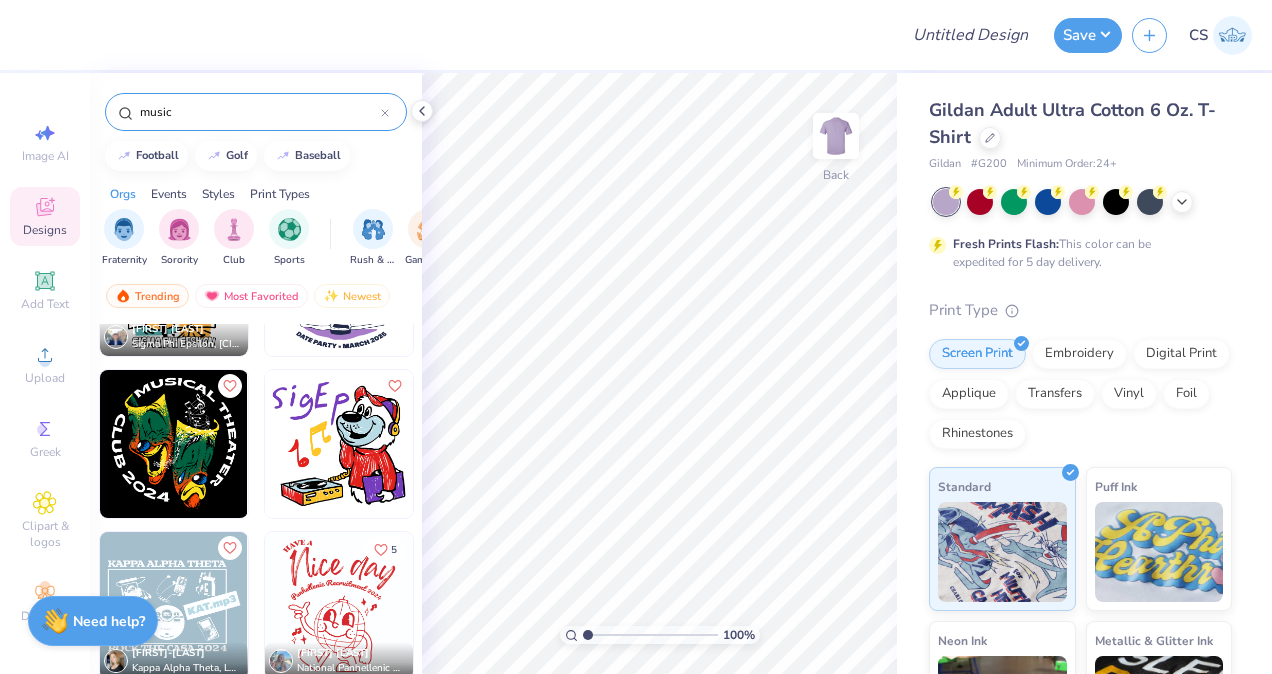 scroll, scrollTop: 1897, scrollLeft: 0, axis: vertical 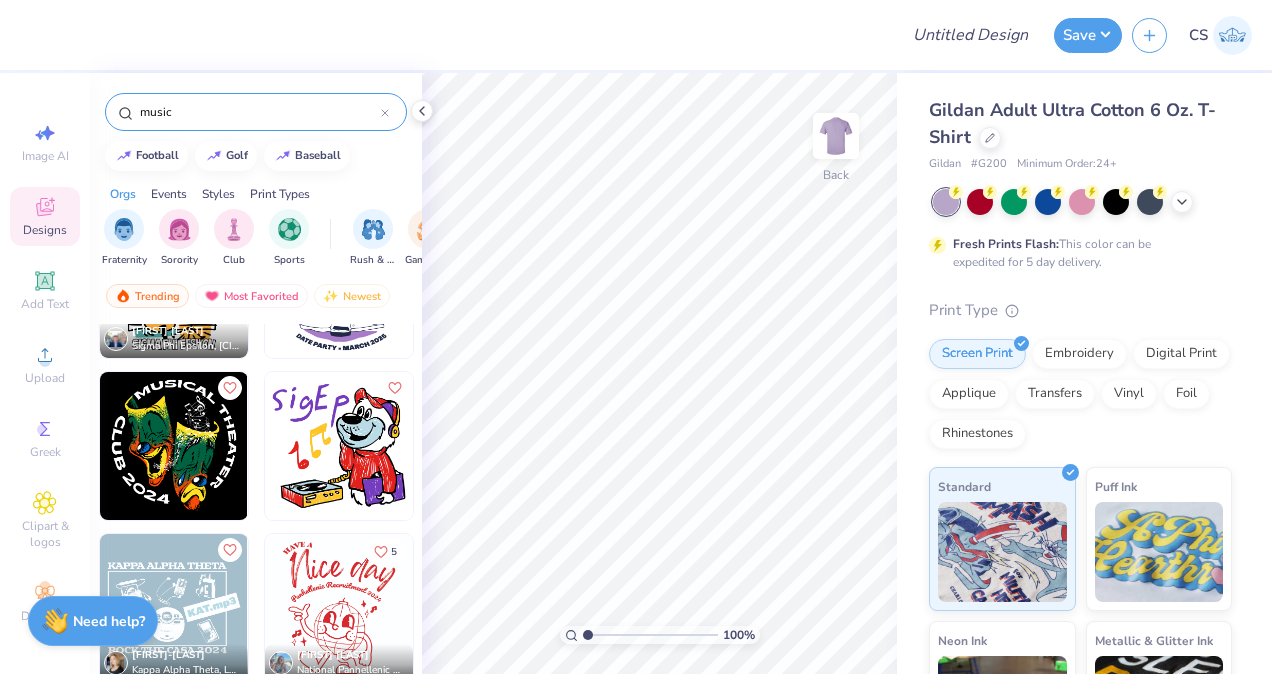 click at bounding box center [174, 608] 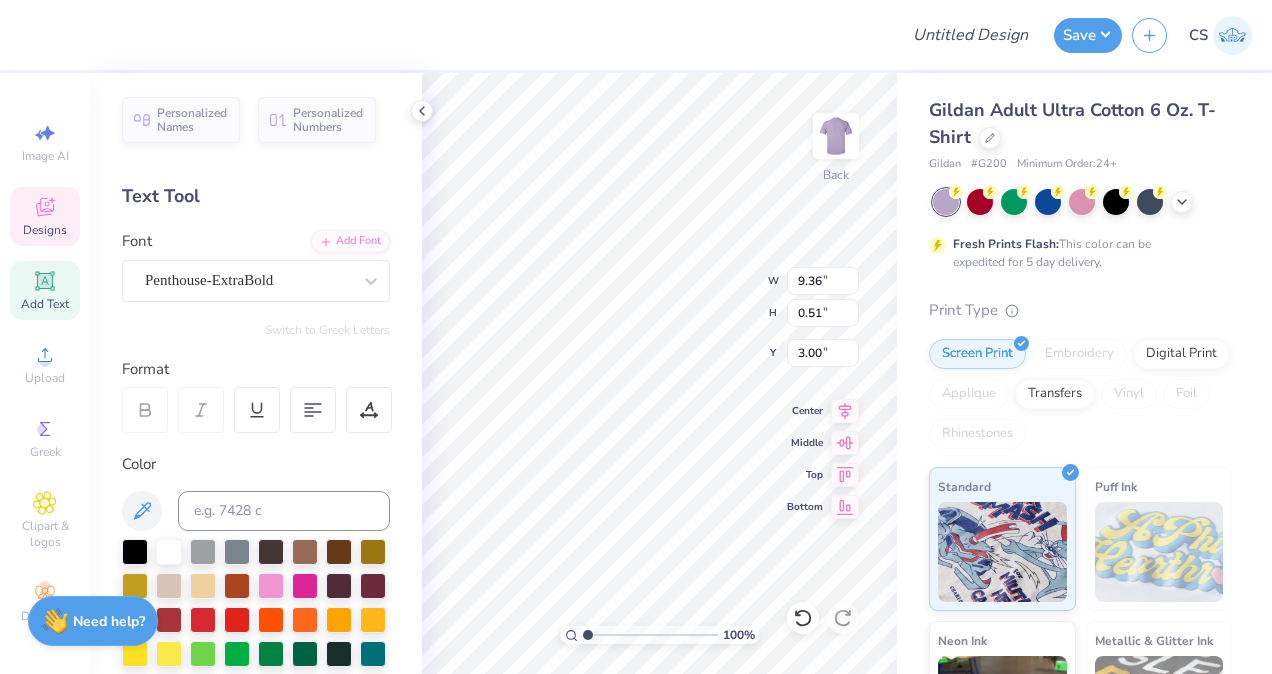 scroll, scrollTop: 16, scrollLeft: 8, axis: both 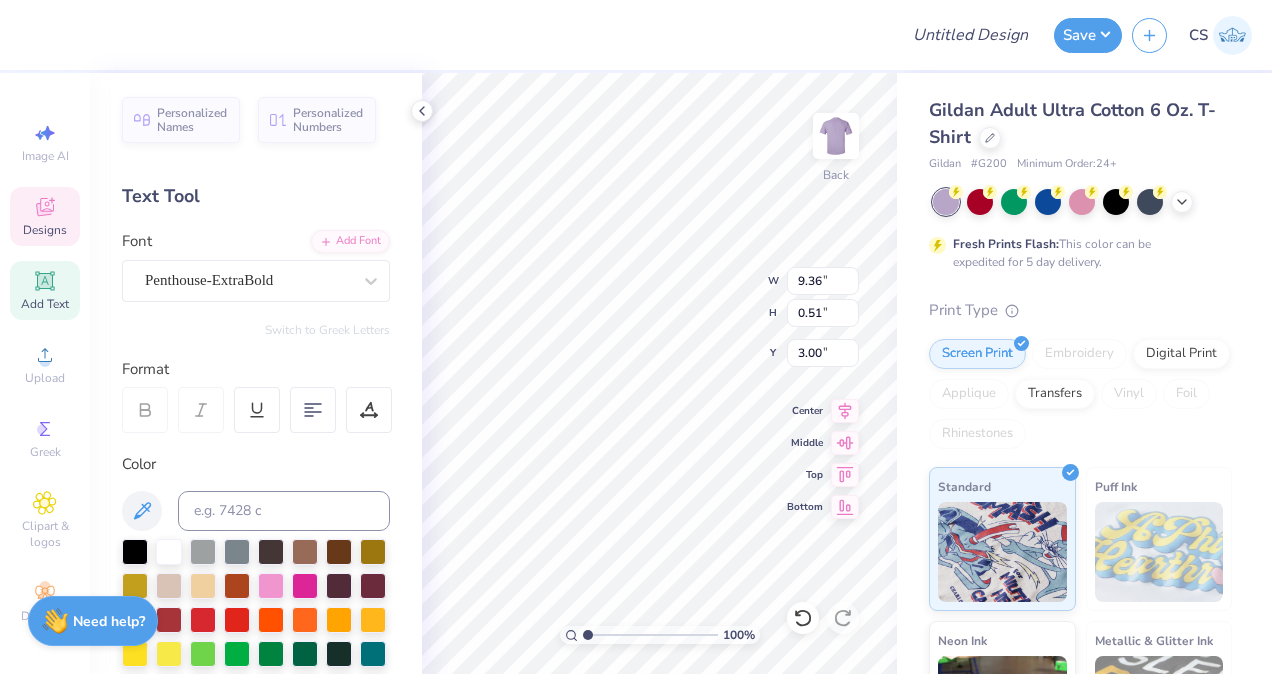 type on "Drawn To Scale A cappella" 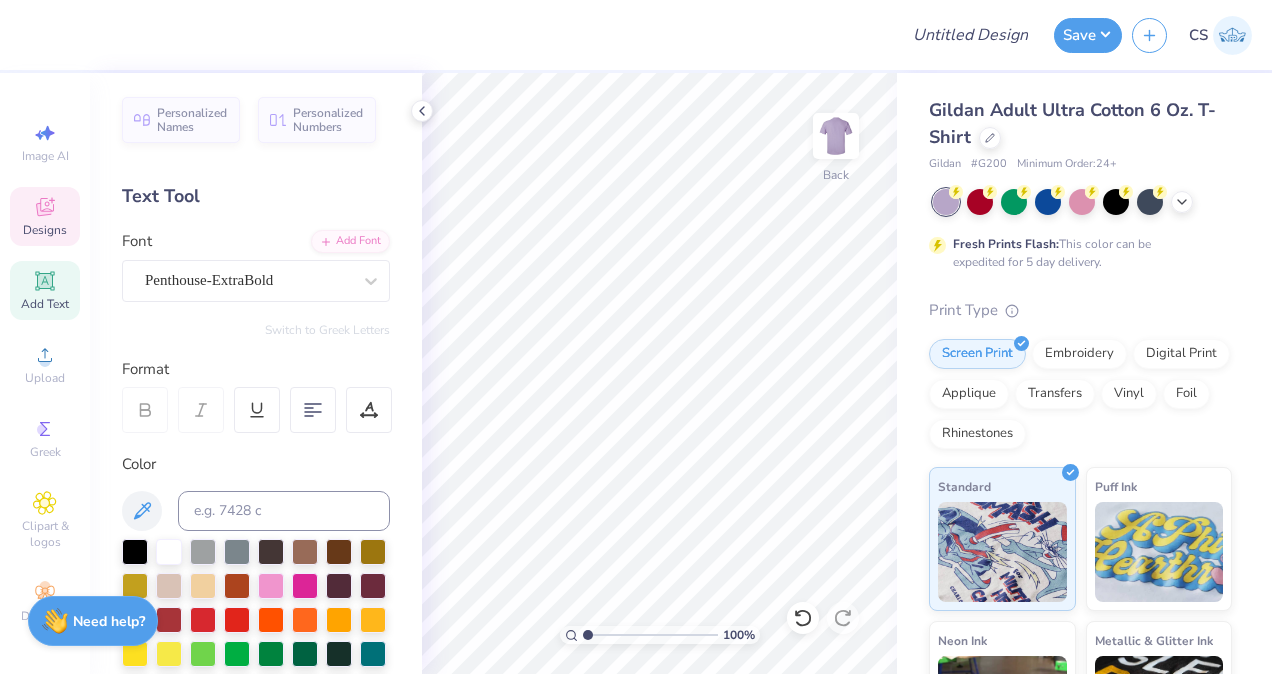 click on "Designs" at bounding box center (45, 216) 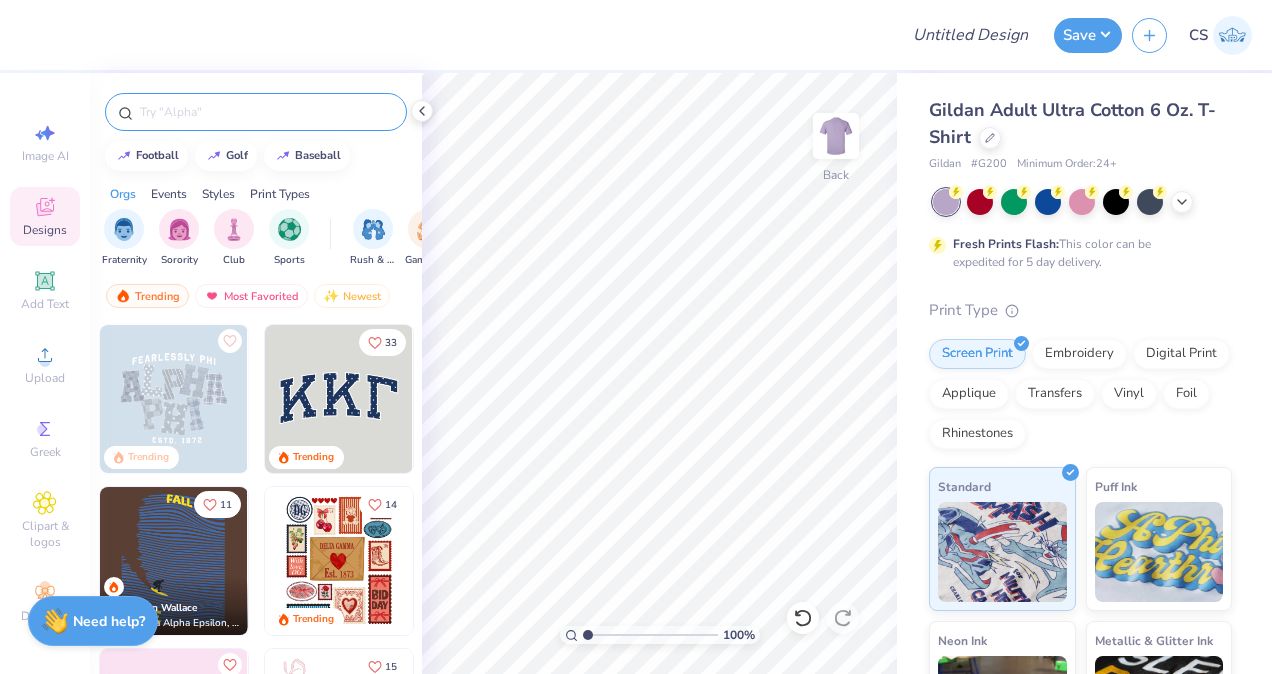 click at bounding box center [266, 112] 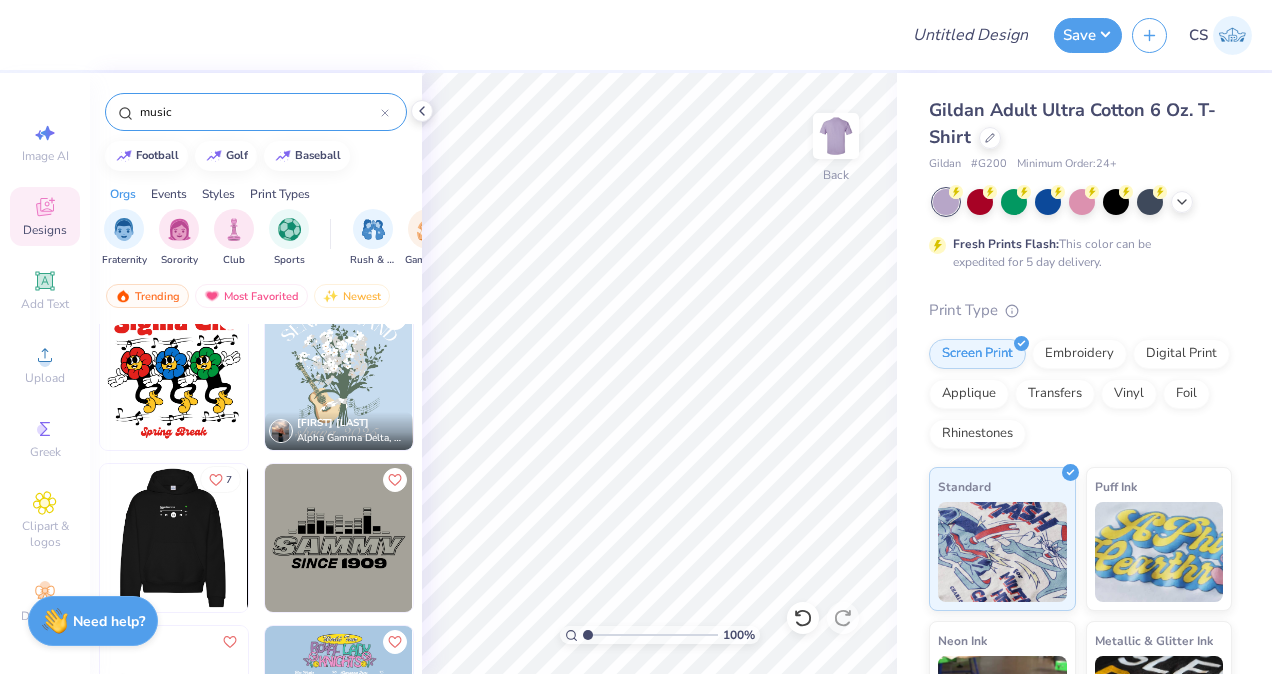 scroll, scrollTop: 0, scrollLeft: 0, axis: both 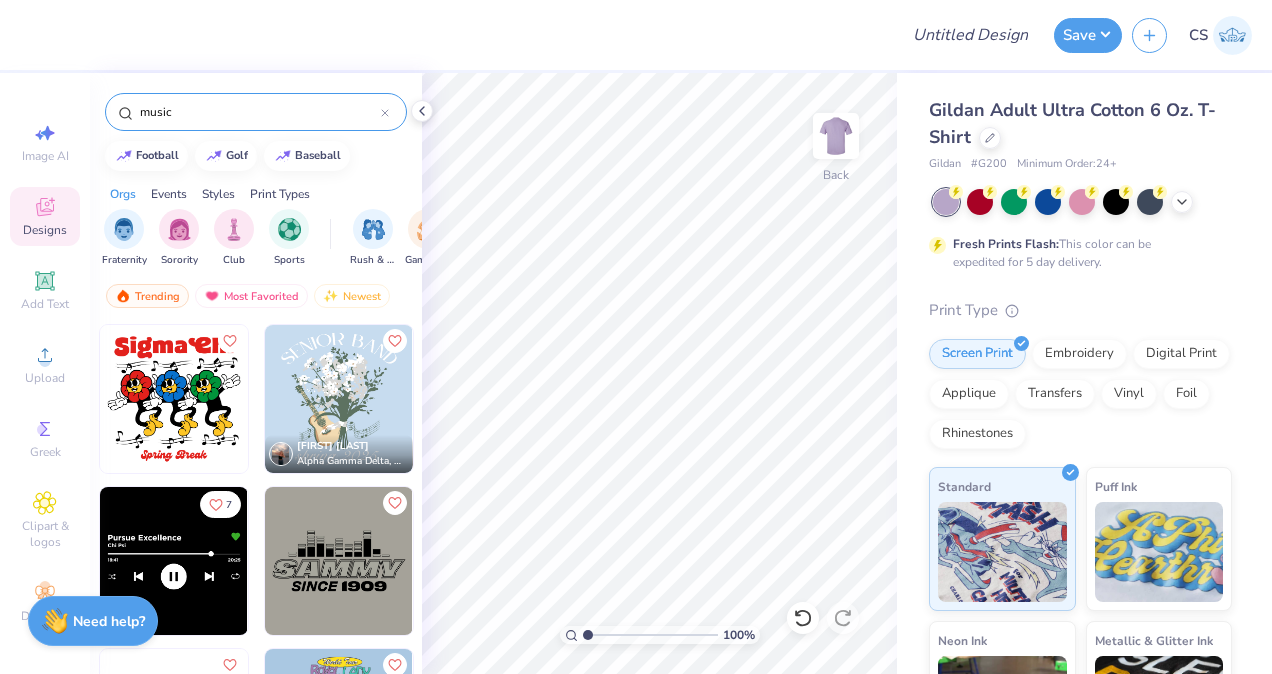 type on "music" 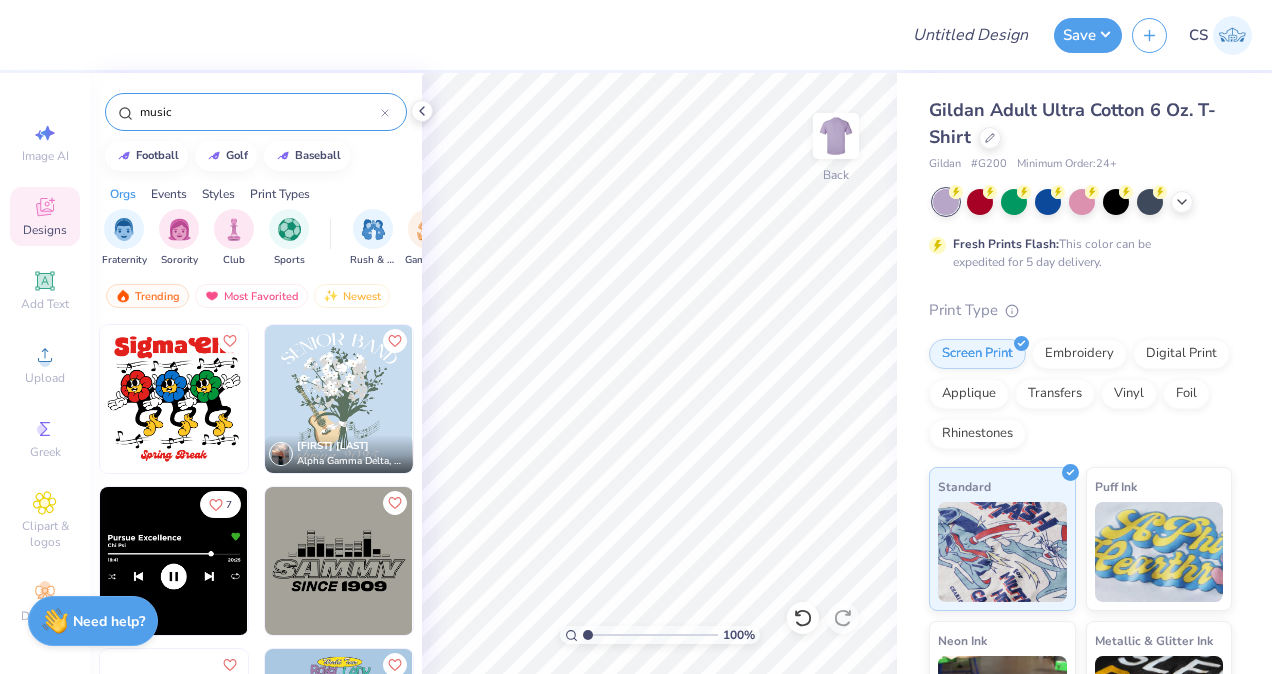 click at bounding box center [339, 399] 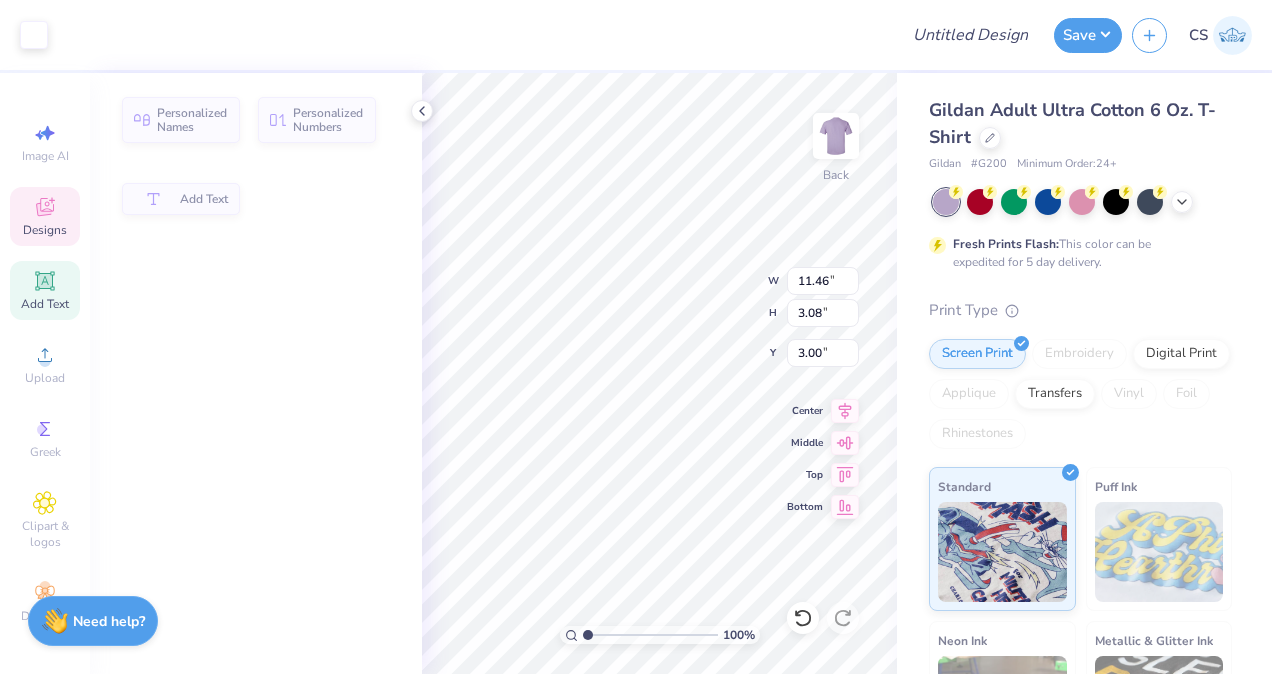 type on "3.08" 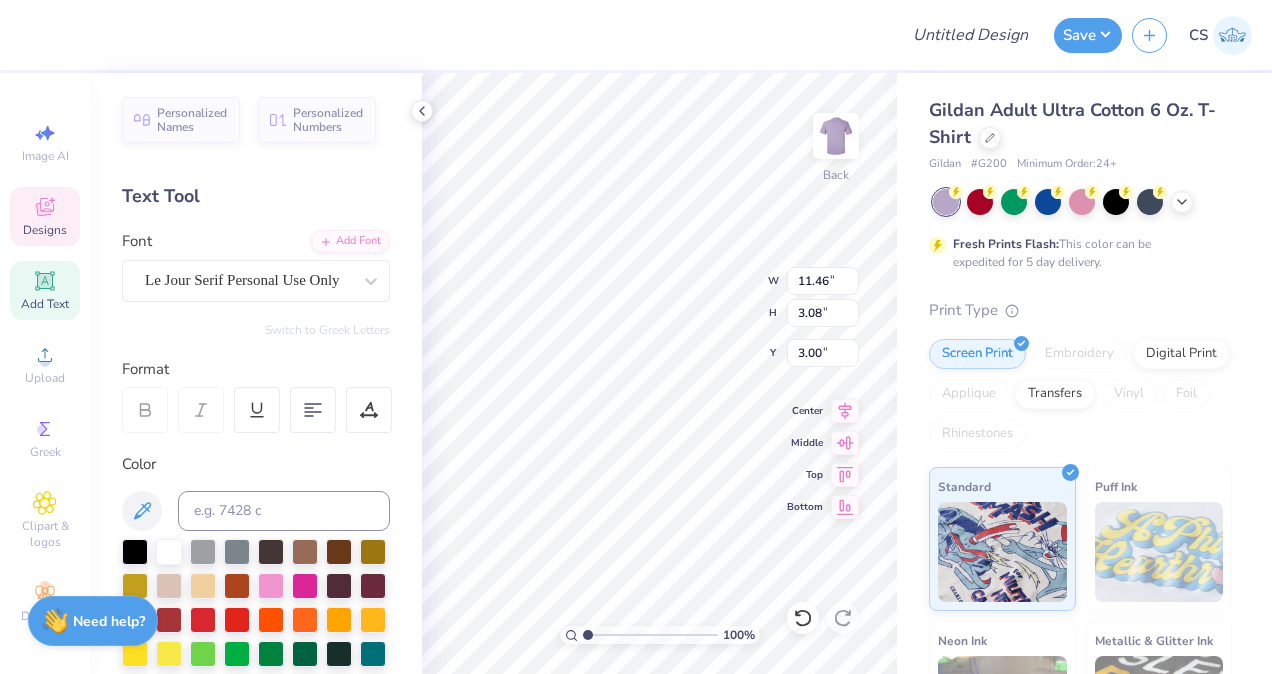 scroll, scrollTop: 16, scrollLeft: 8, axis: both 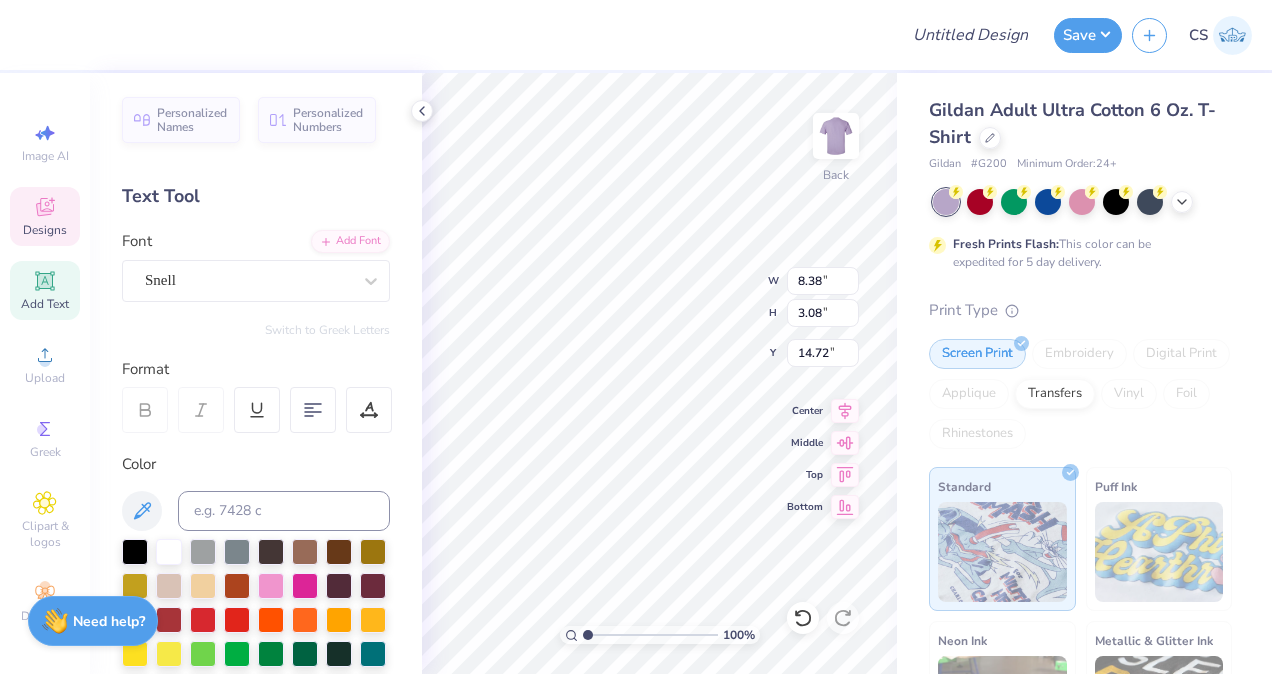 type on "8.38" 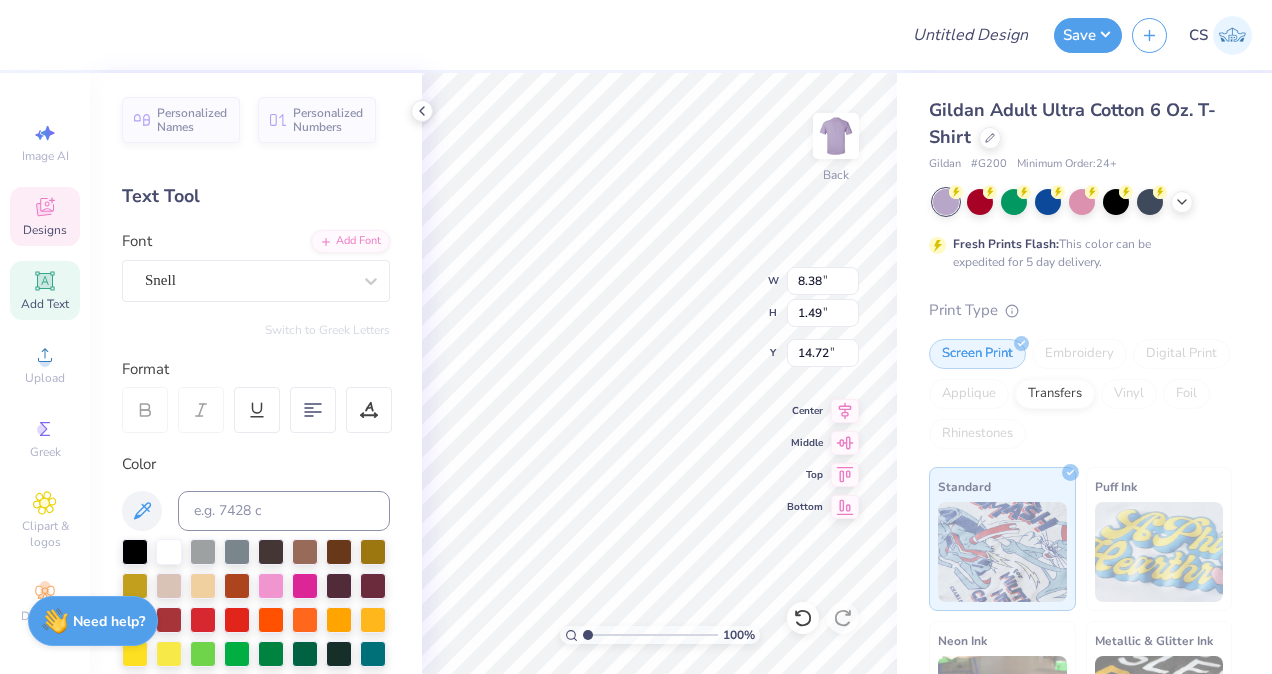scroll, scrollTop: 16, scrollLeft: 2, axis: both 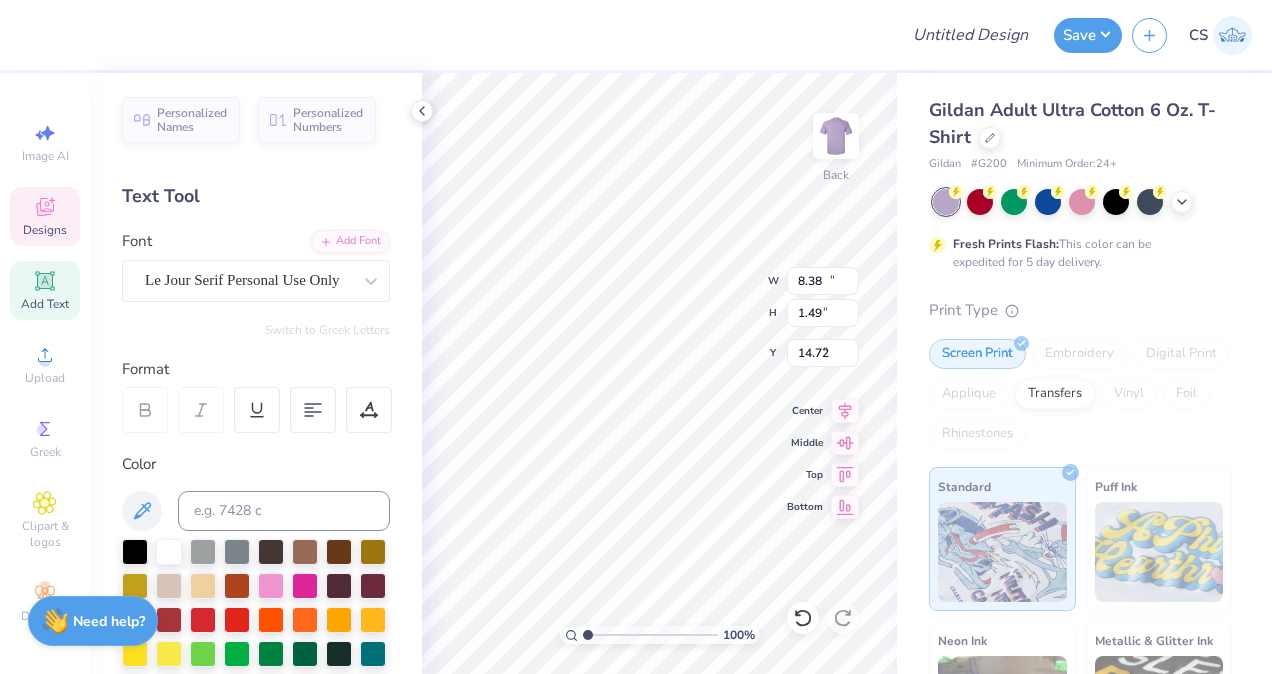 type on "15.52" 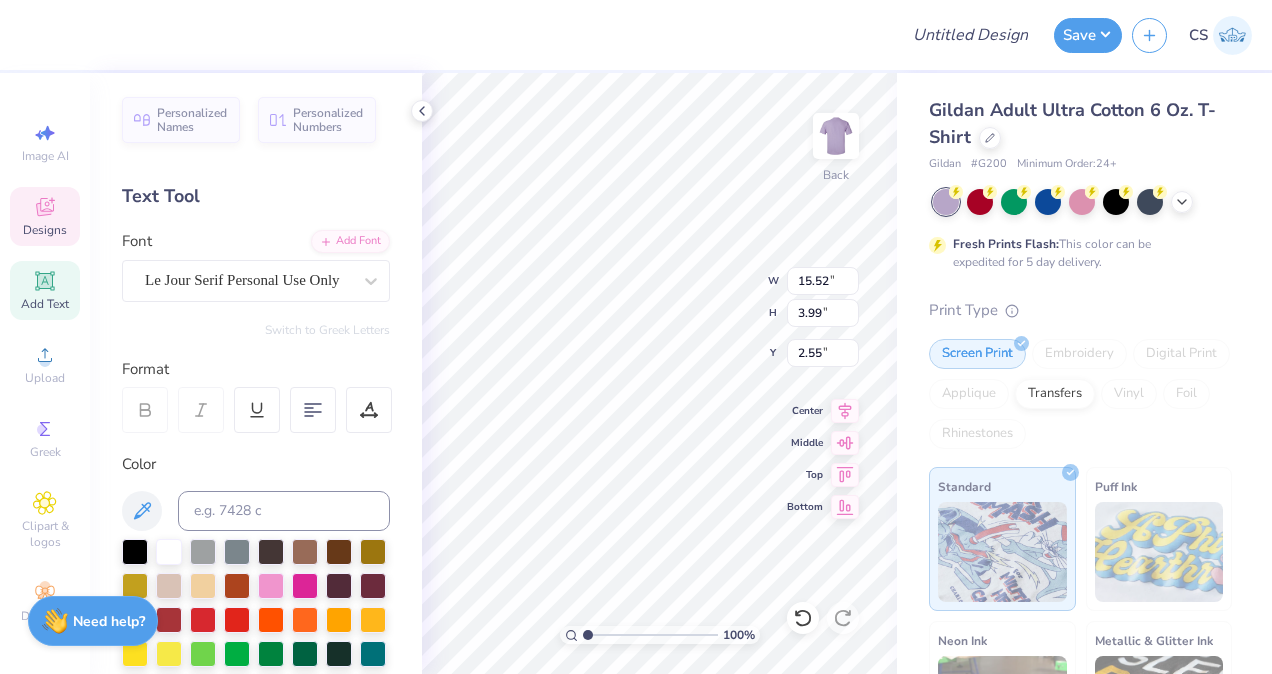 scroll, scrollTop: 16, scrollLeft: 2, axis: both 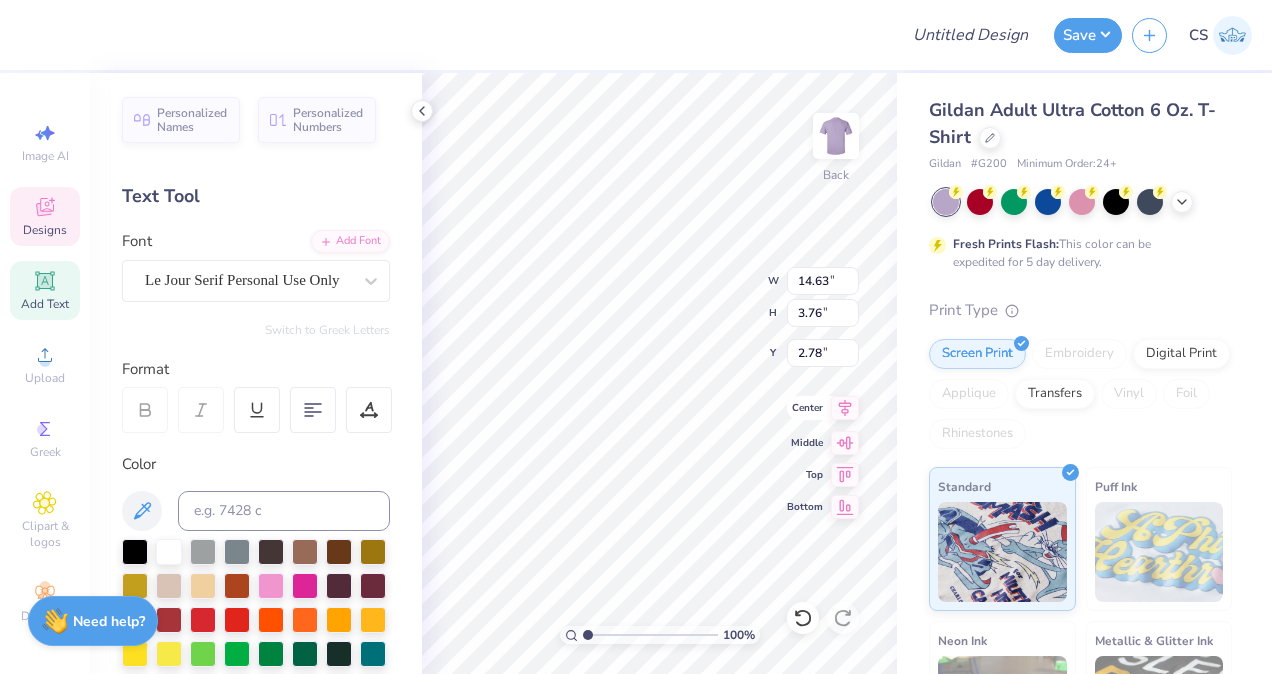 type on "14.63" 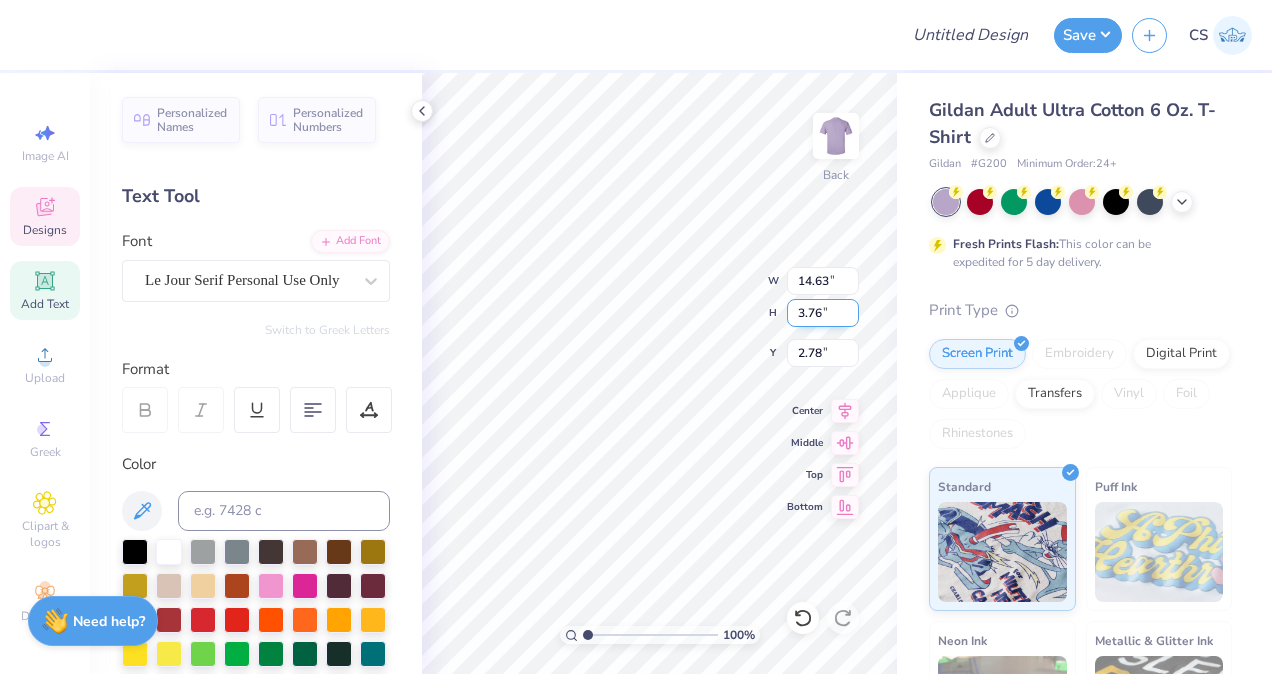 type on "8.38" 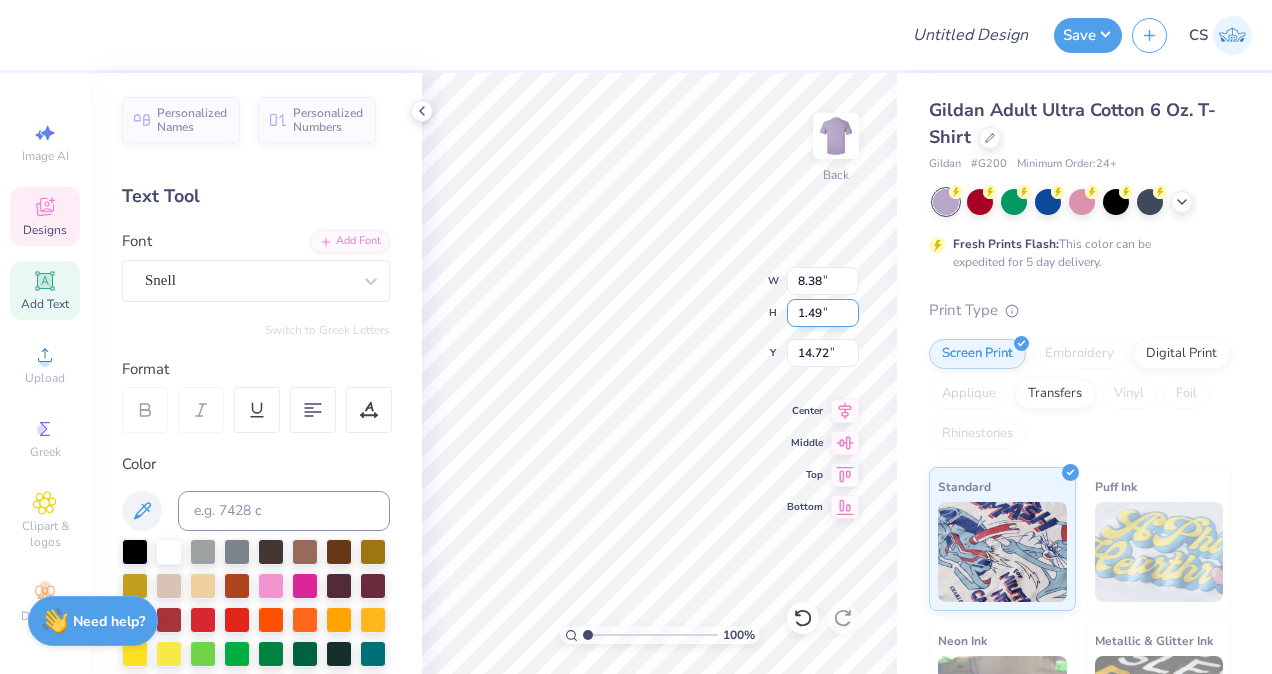 scroll, scrollTop: 16, scrollLeft: 2, axis: both 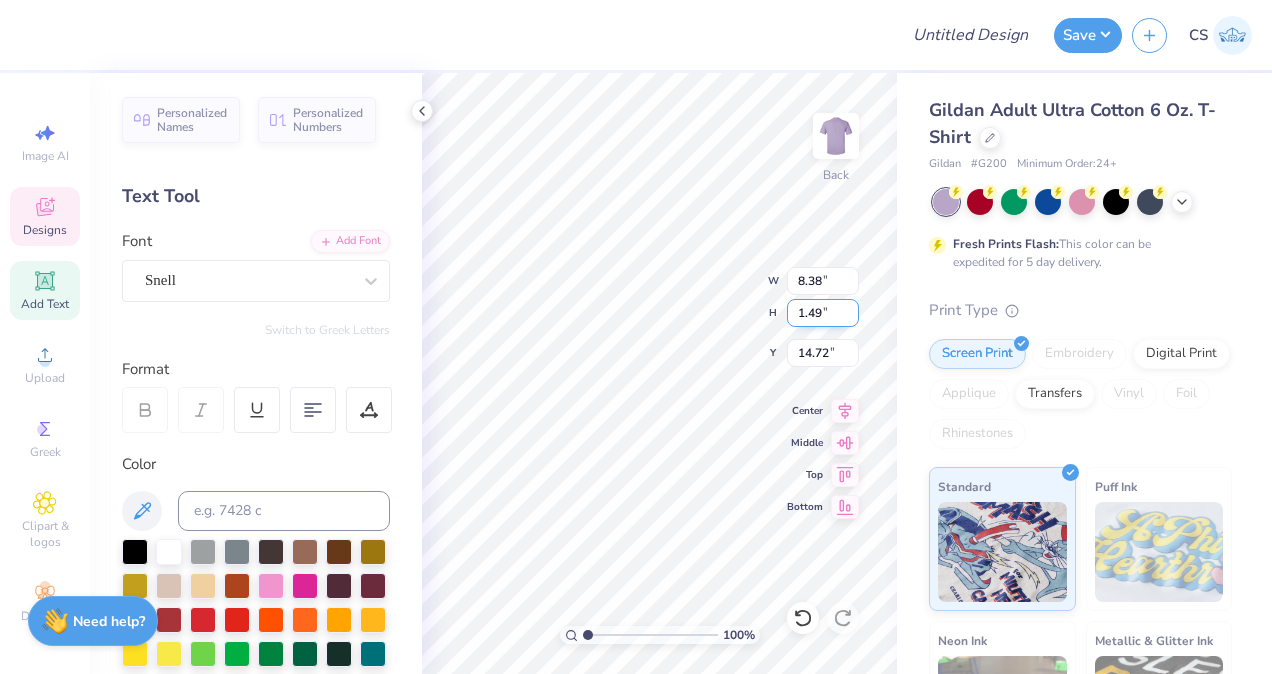 type on "fall 2025" 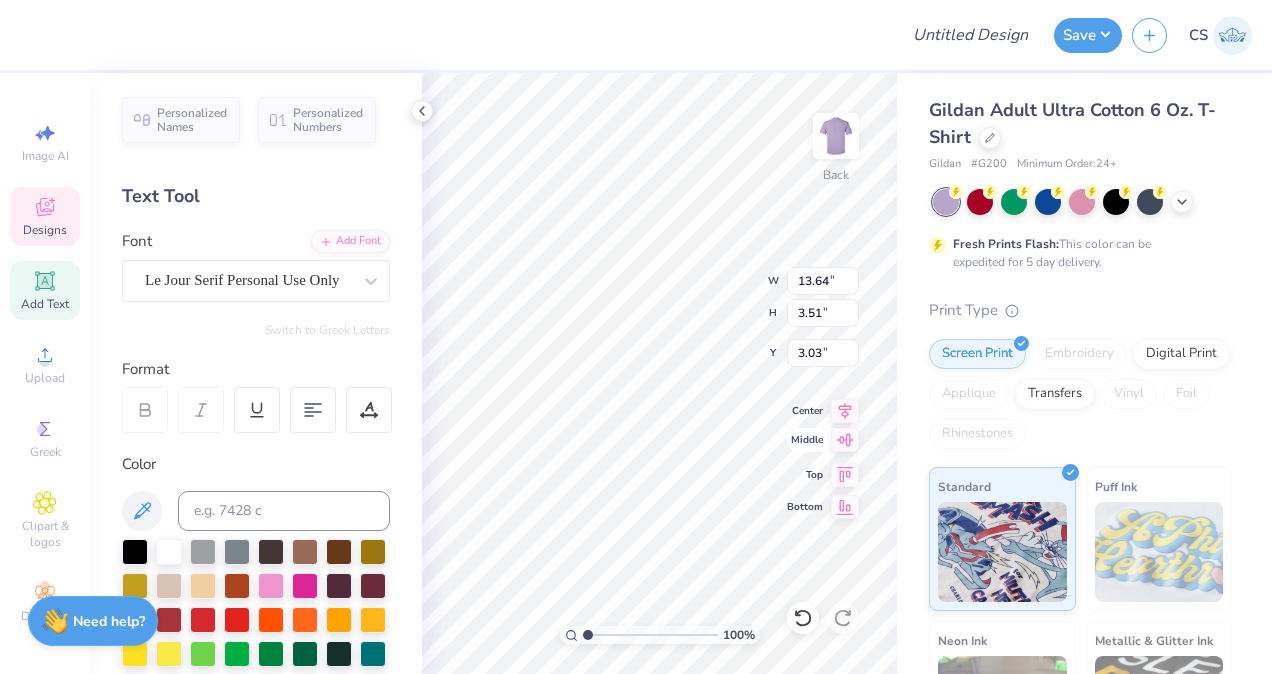type on "13.64" 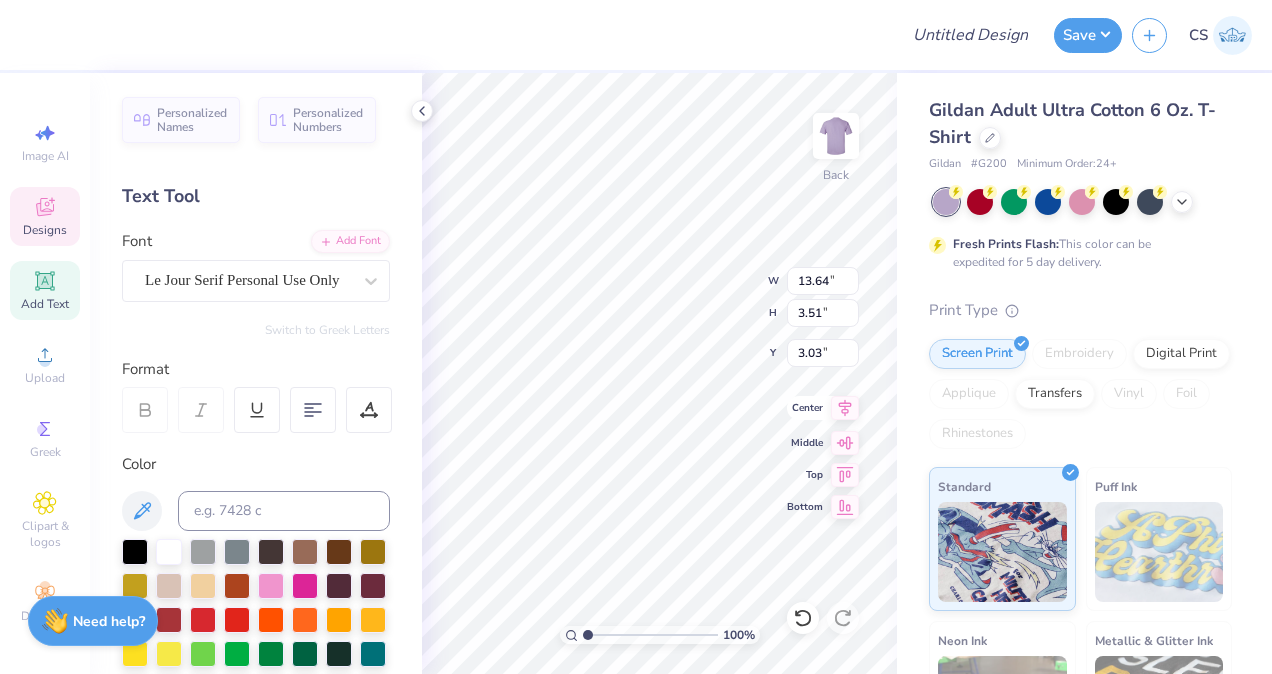 click 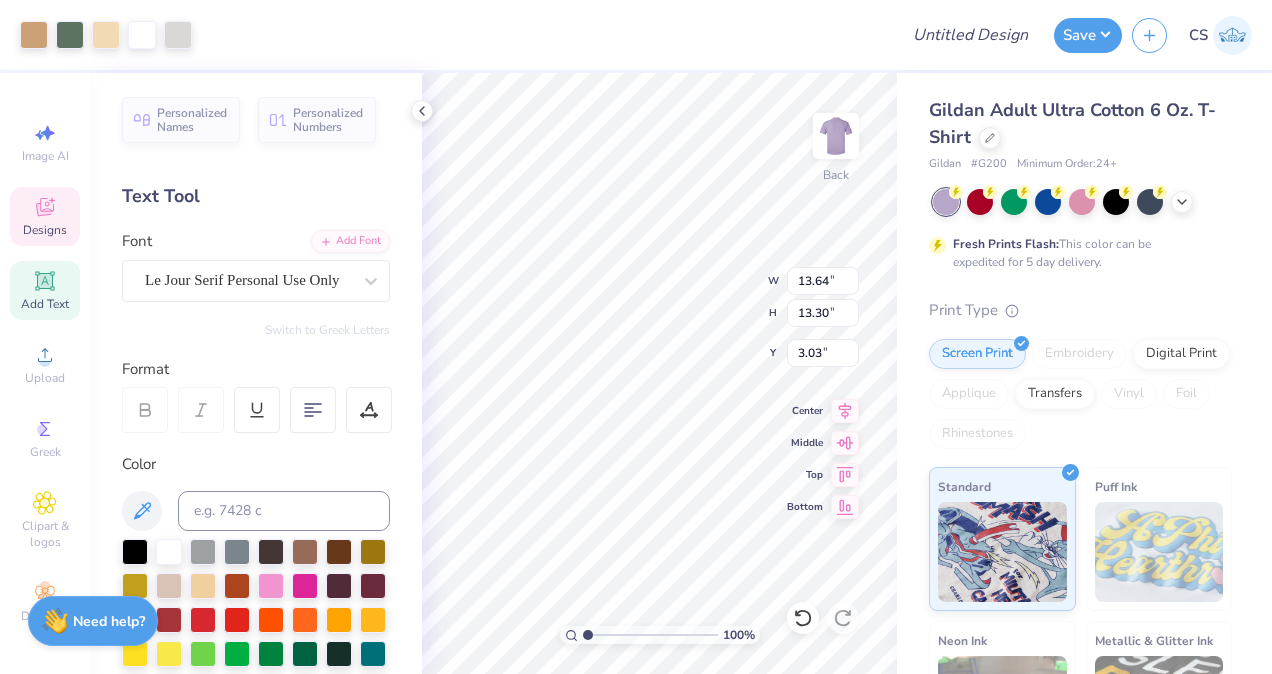 click 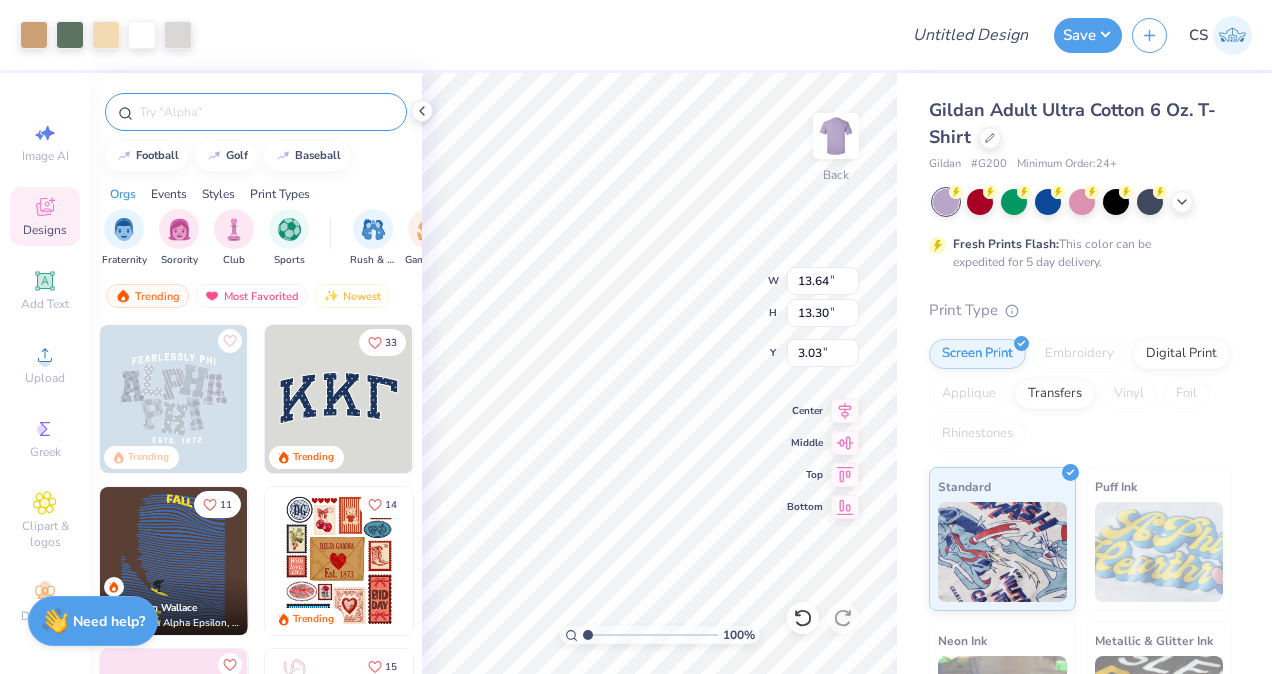 click at bounding box center [266, 112] 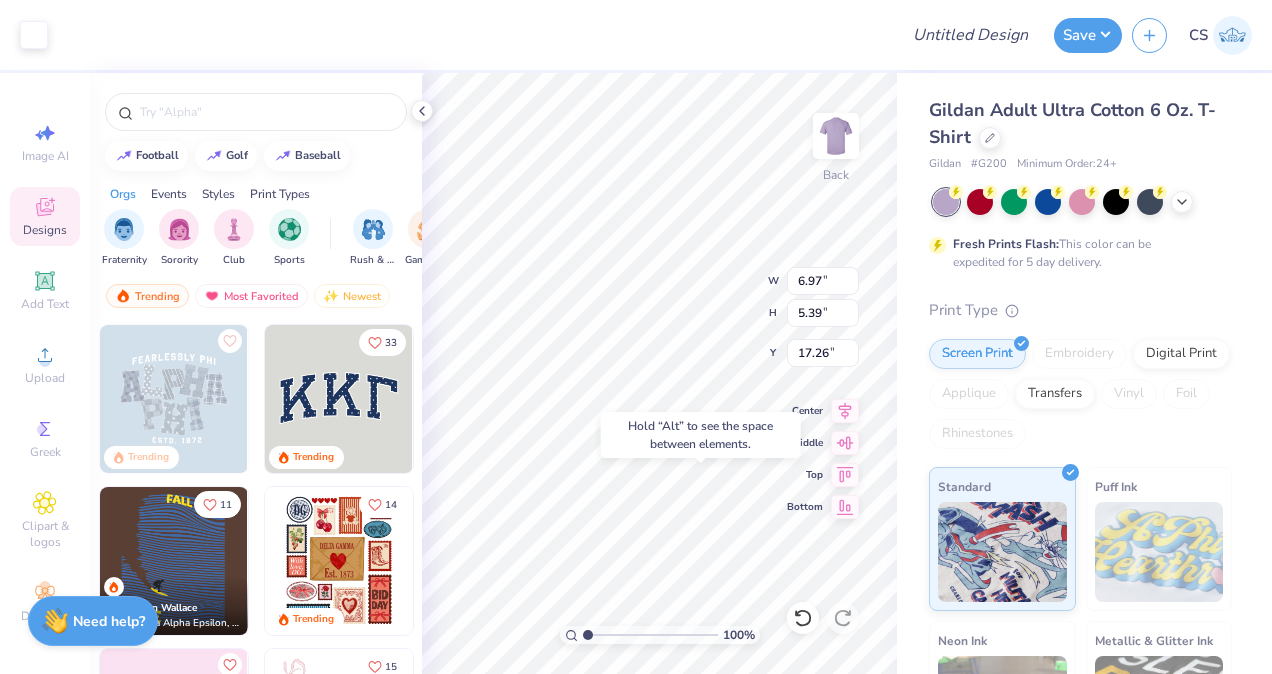 type on "17.26" 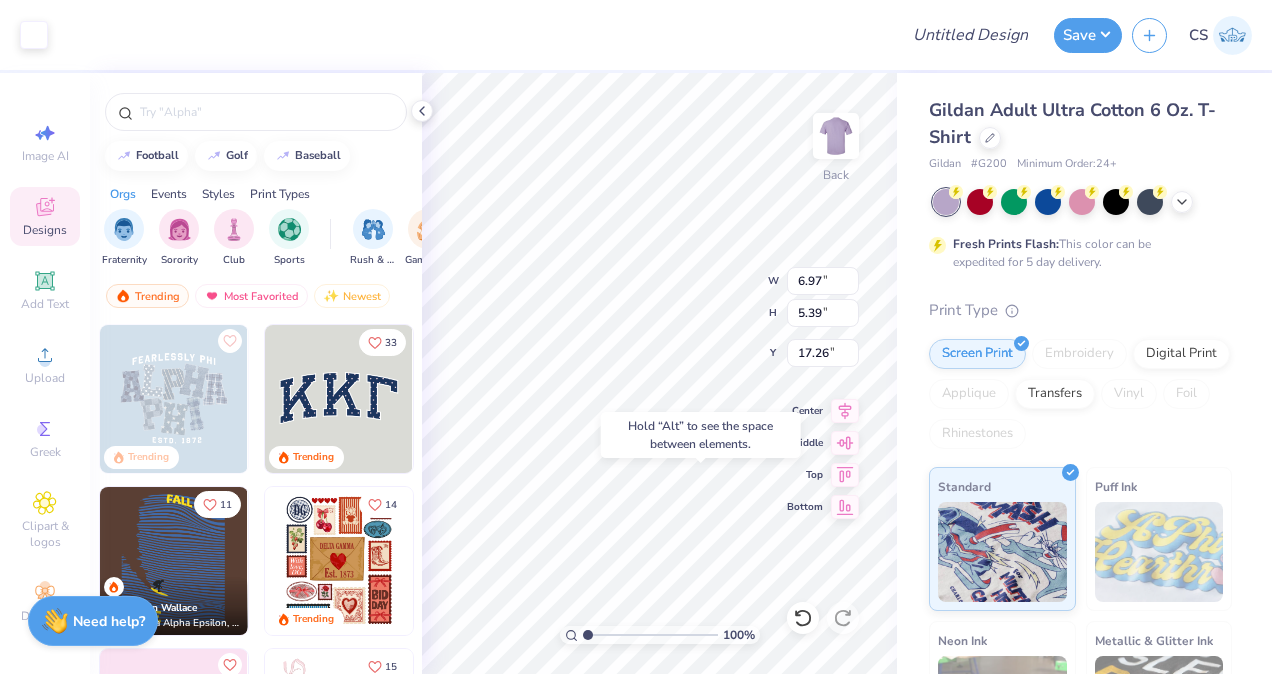 type on "9.53" 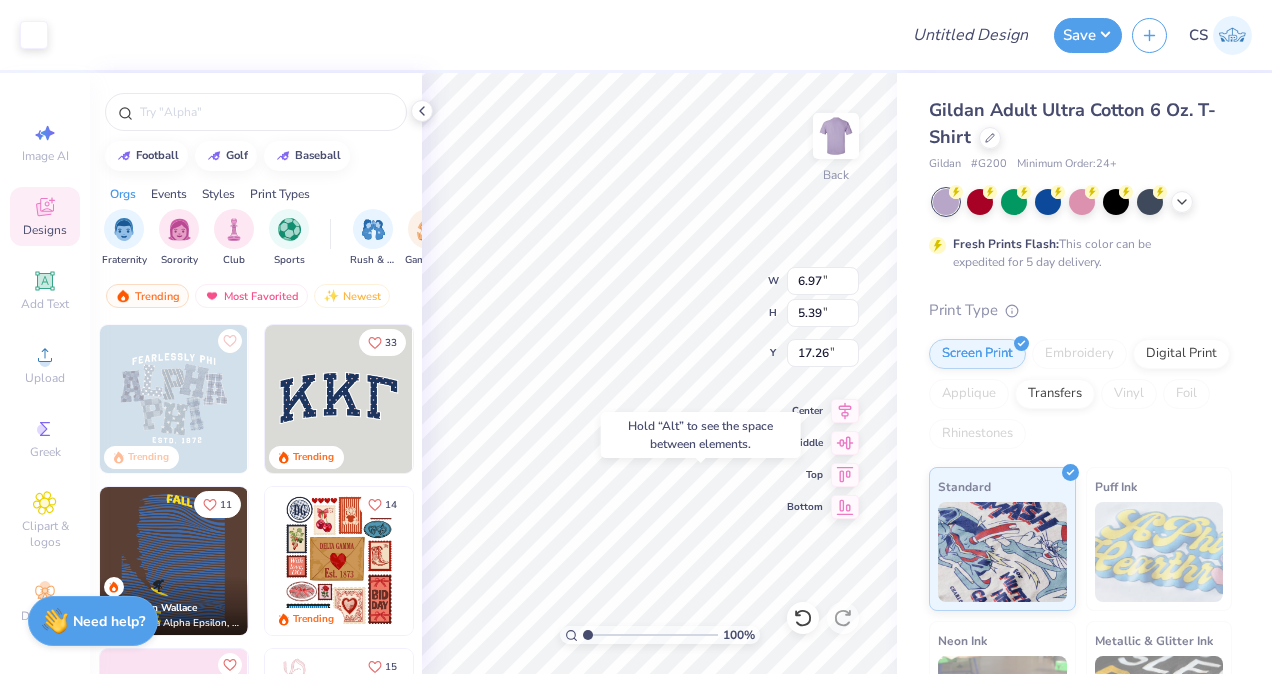 type on "10.29" 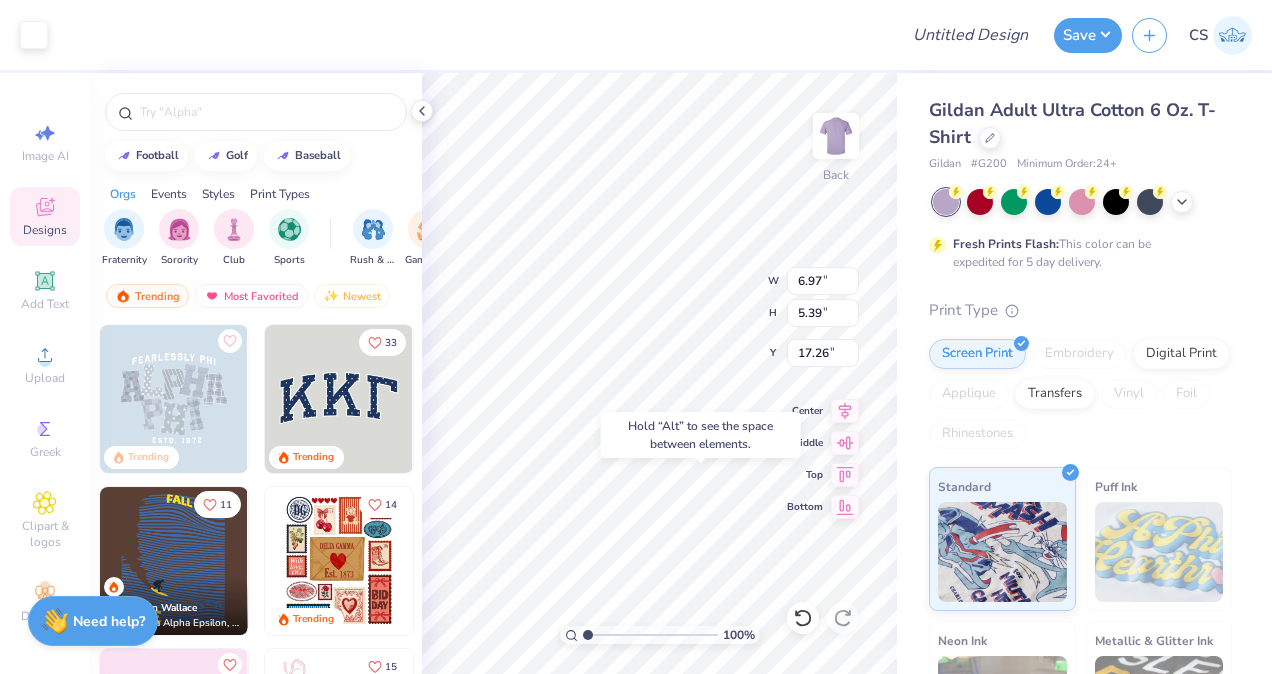 type on "4.42" 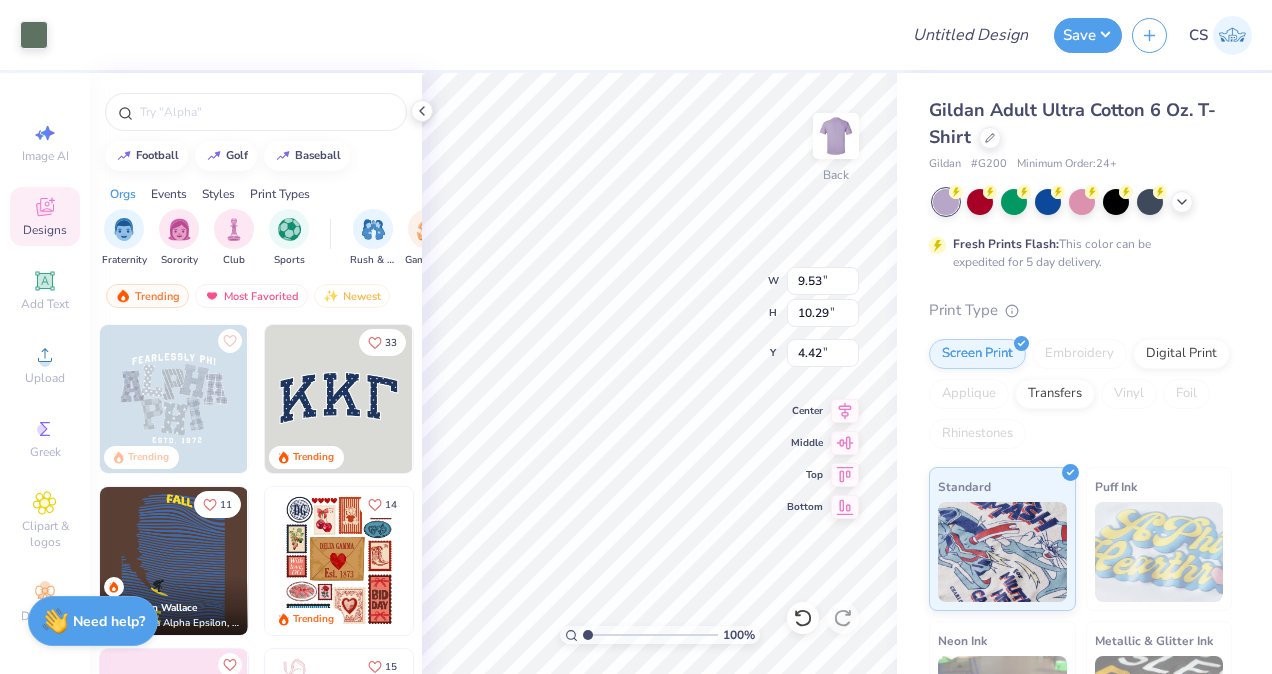 type on "2.79" 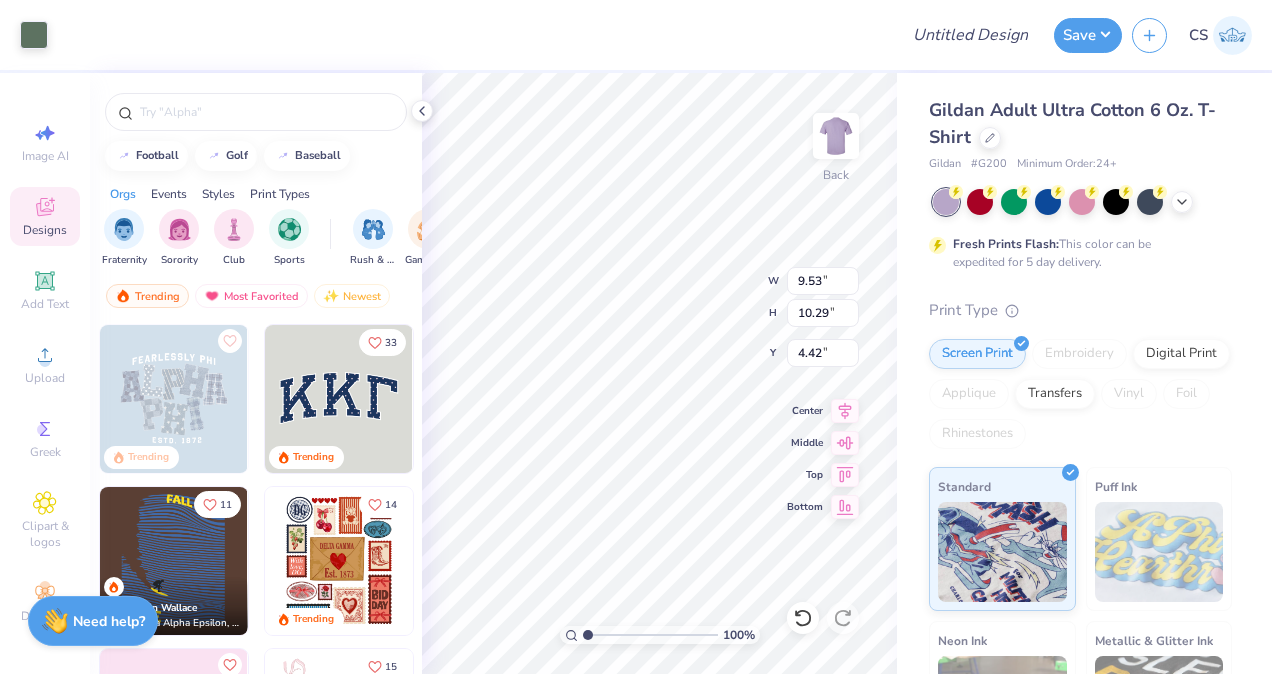 type on "1.42" 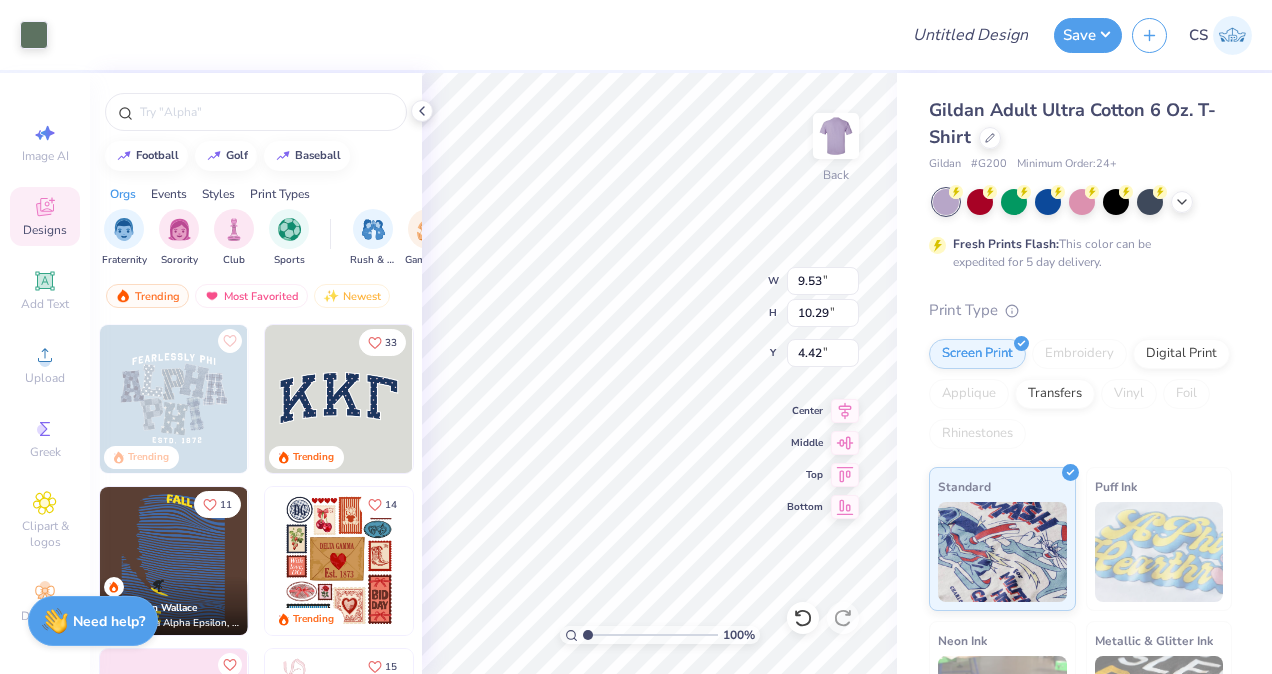 type on "11.79" 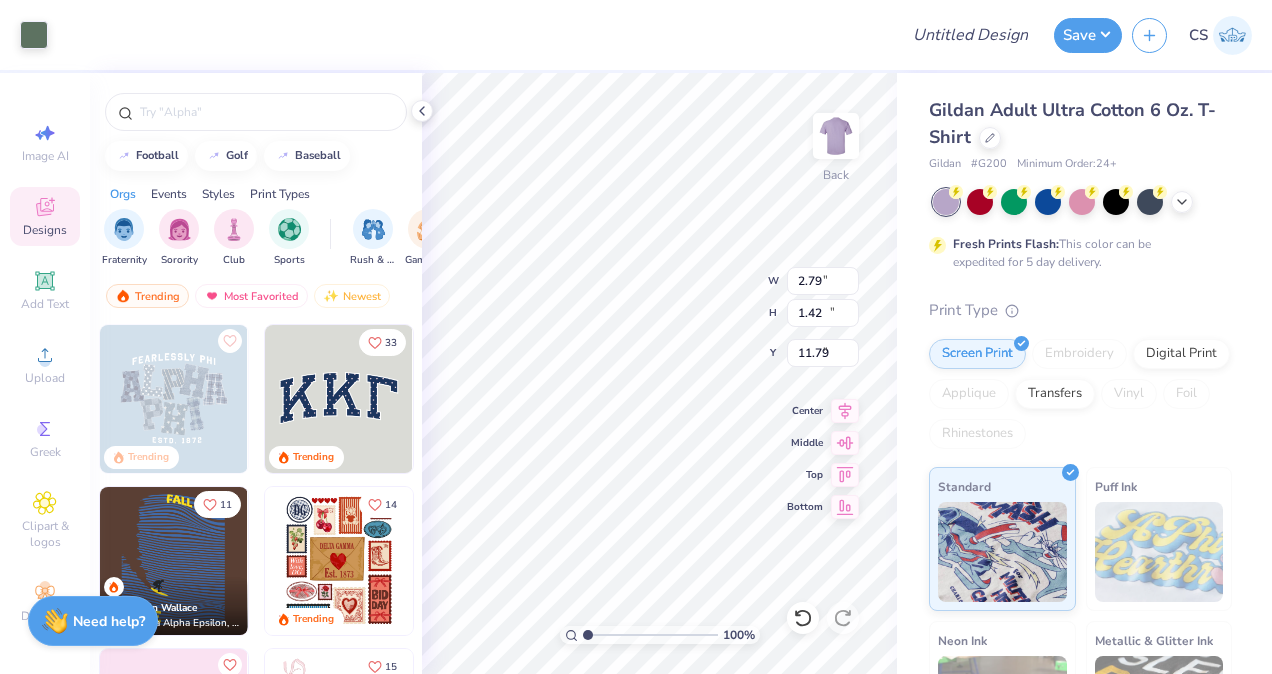 type on "9.53" 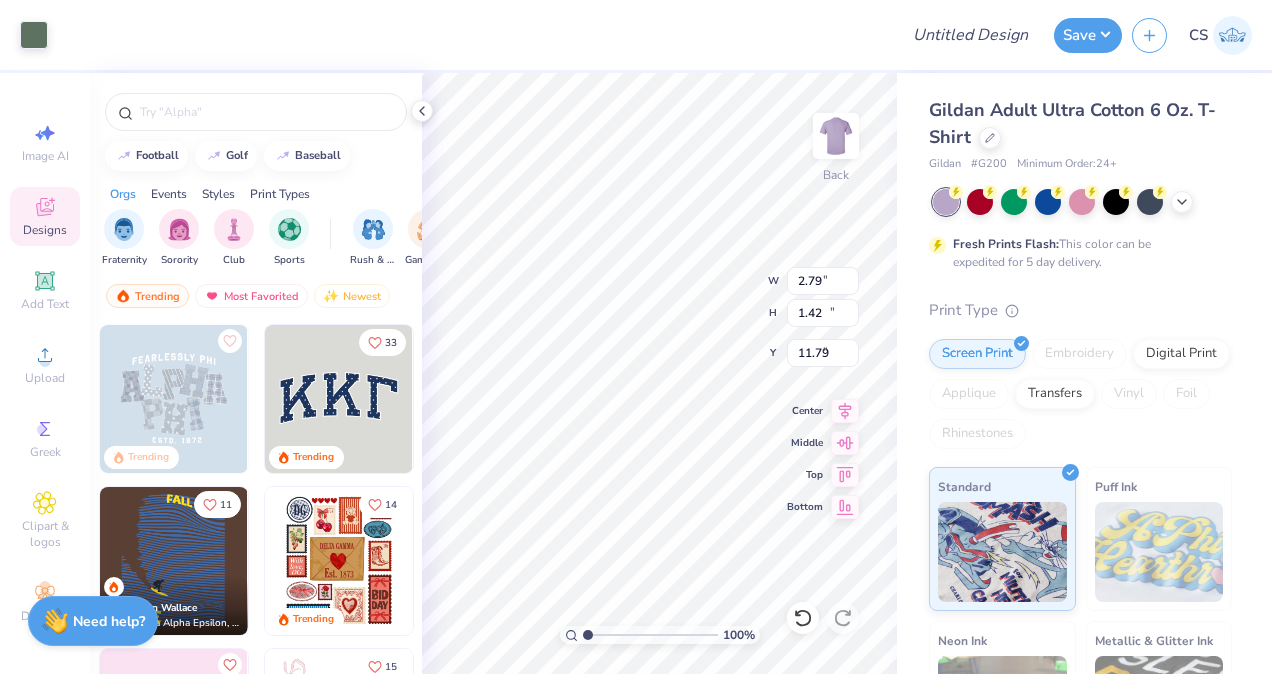 type on "10.29" 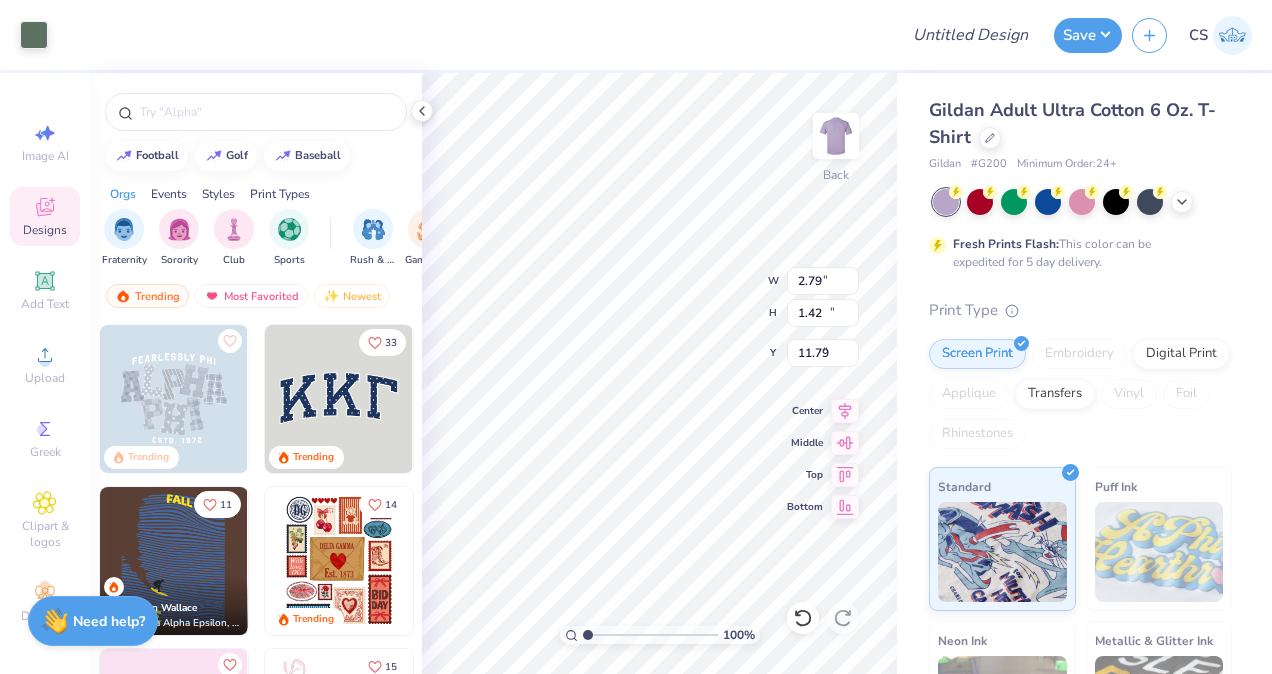 type on "4.42" 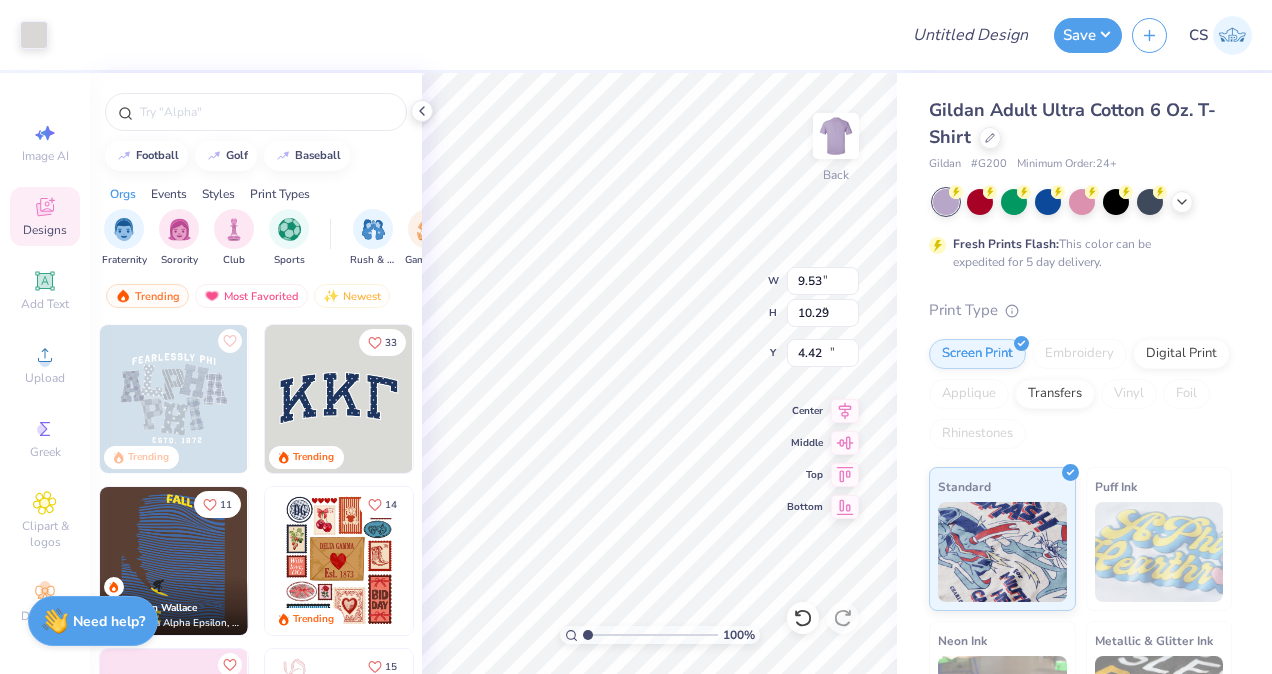 type on "2.05" 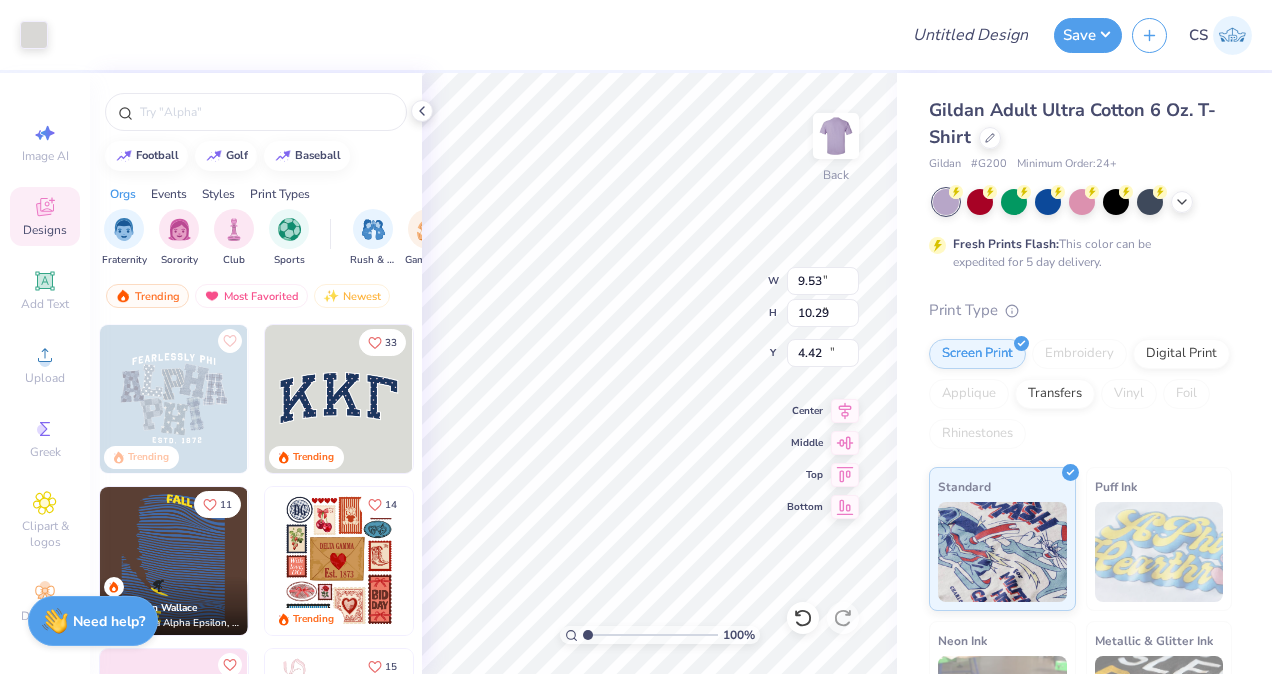 type on "0.92" 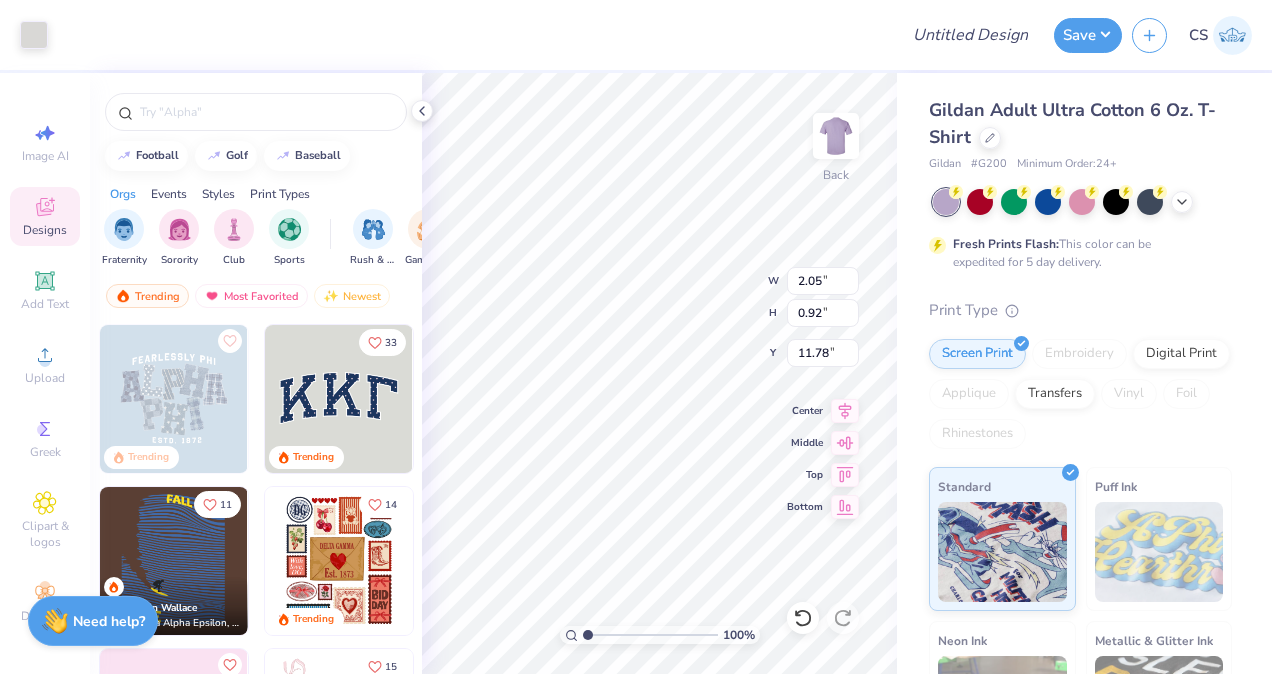 type on "22.65" 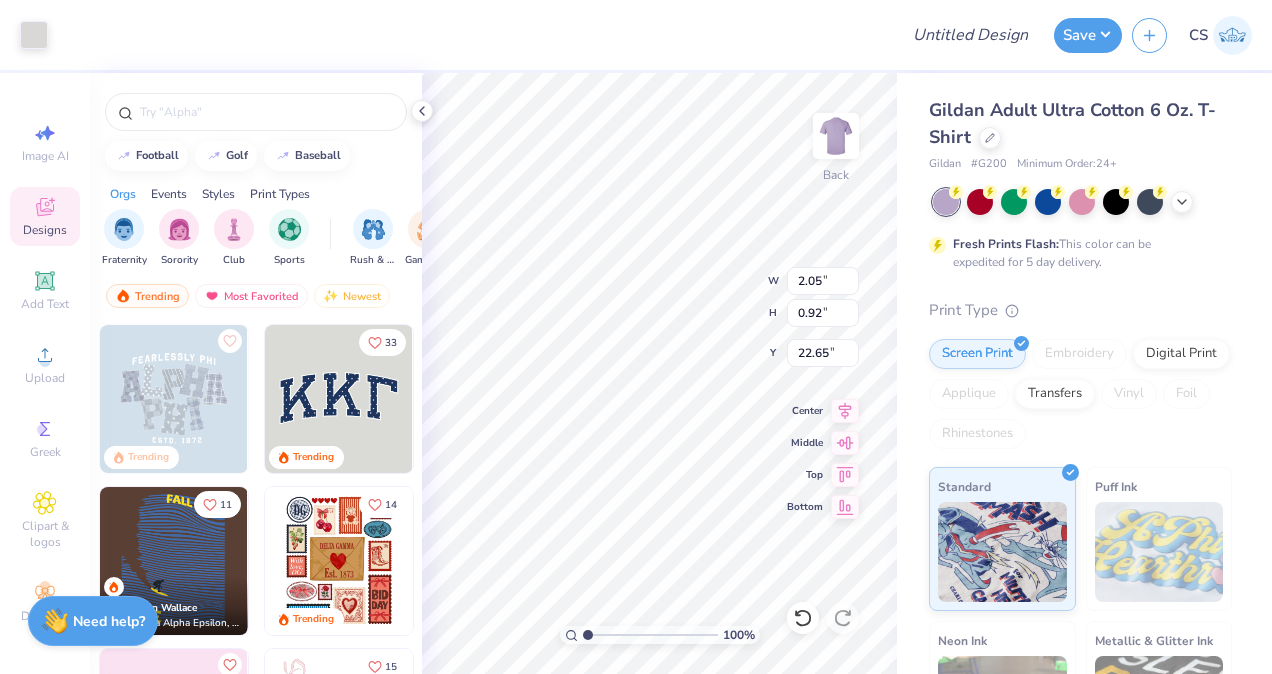 type on "9.53" 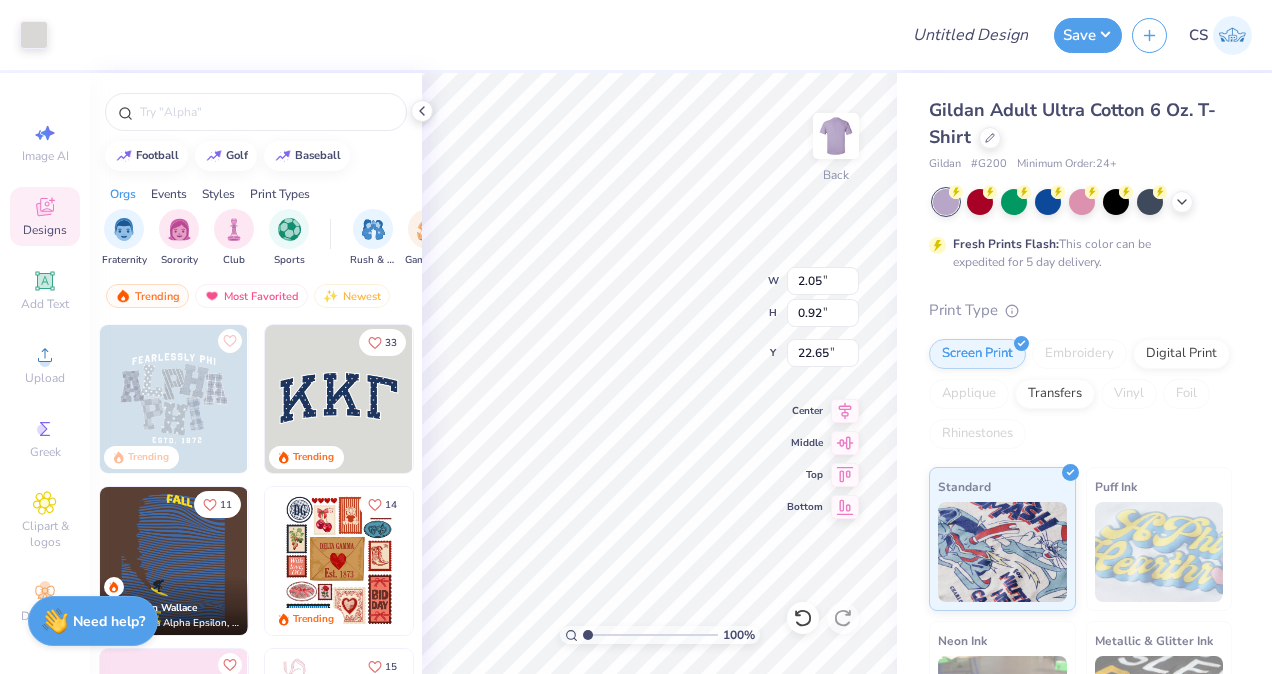 type on "10.29" 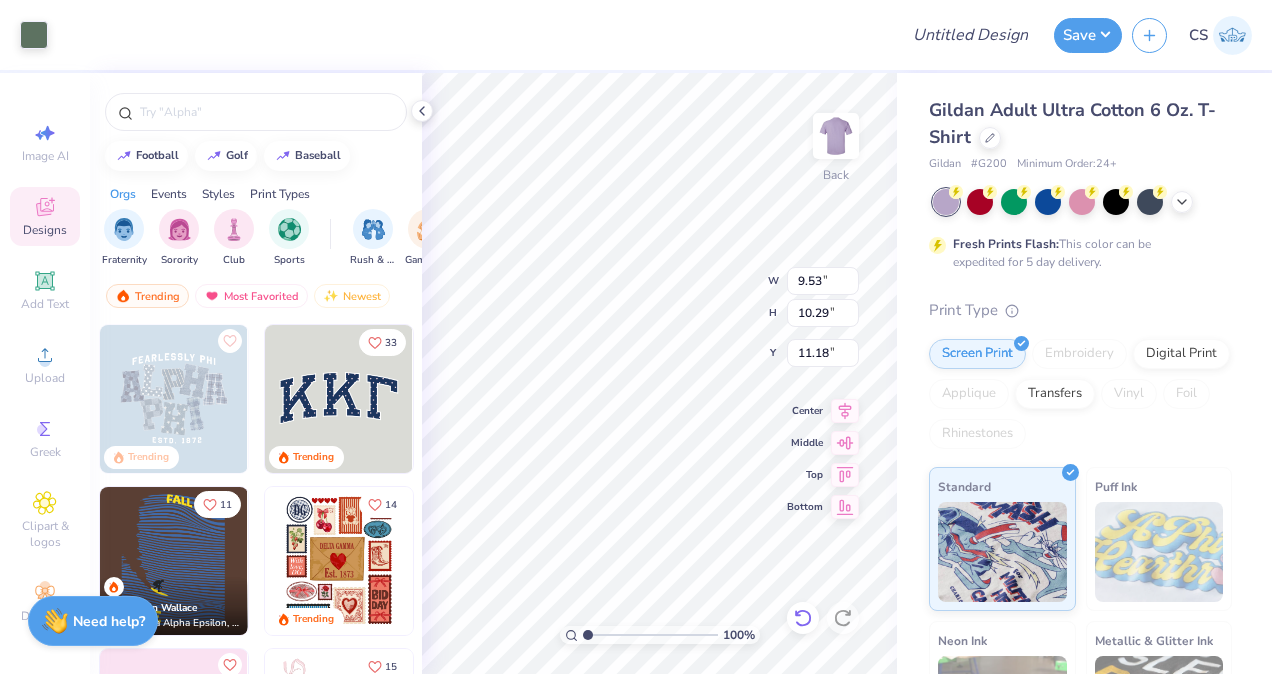 click 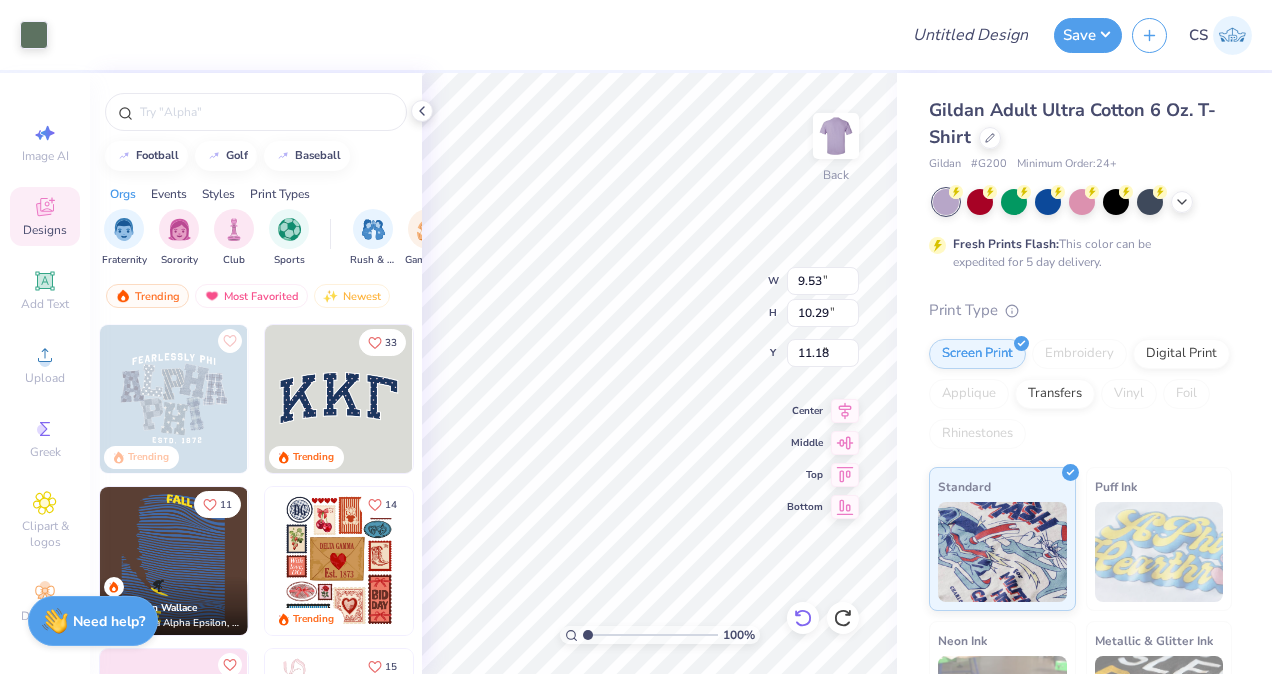 type on "4.42" 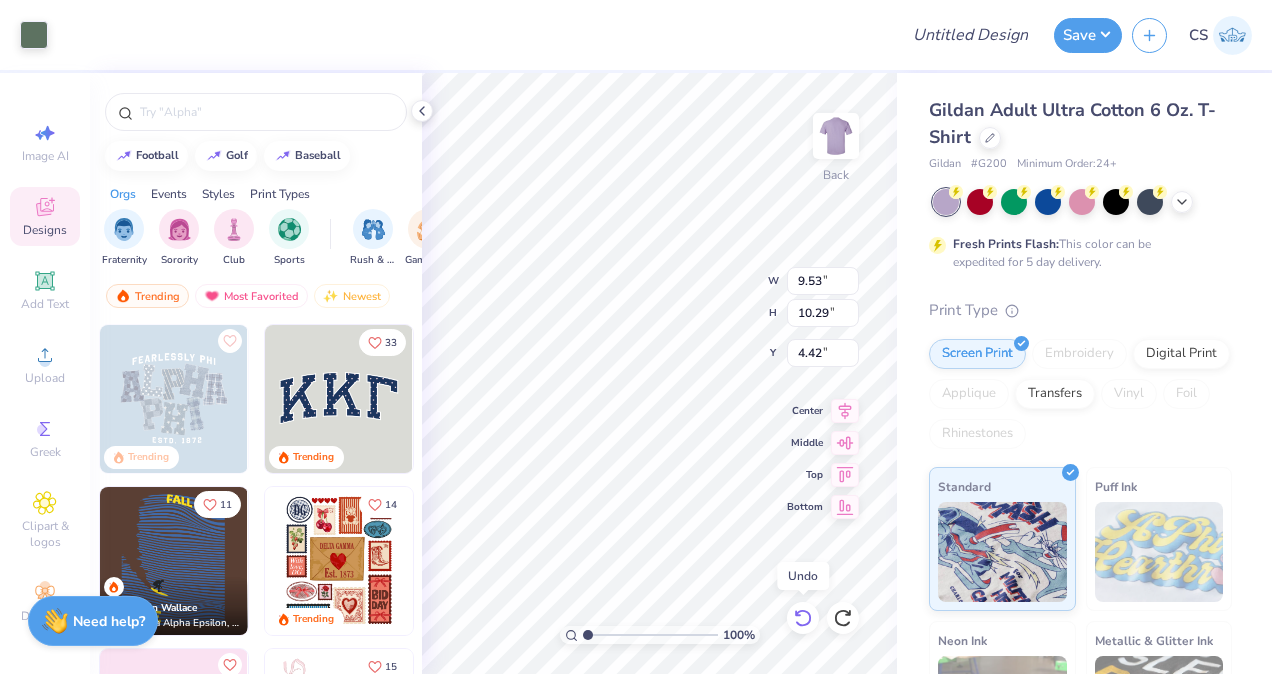 click 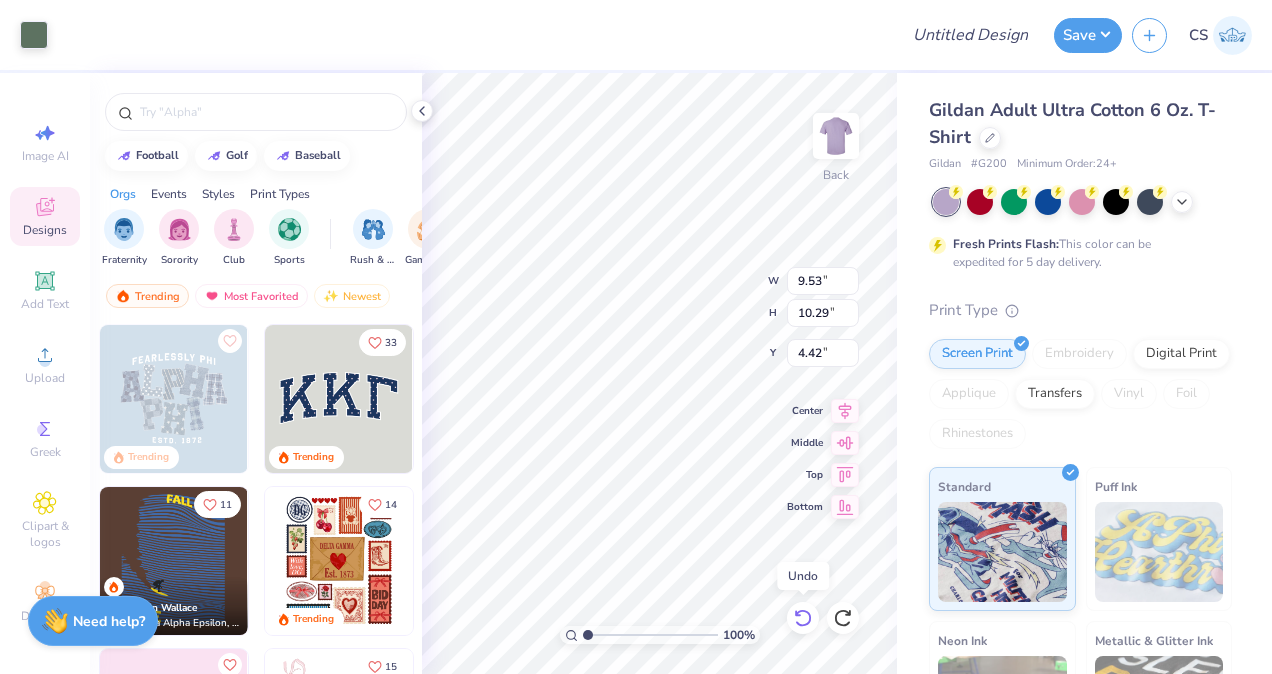 click 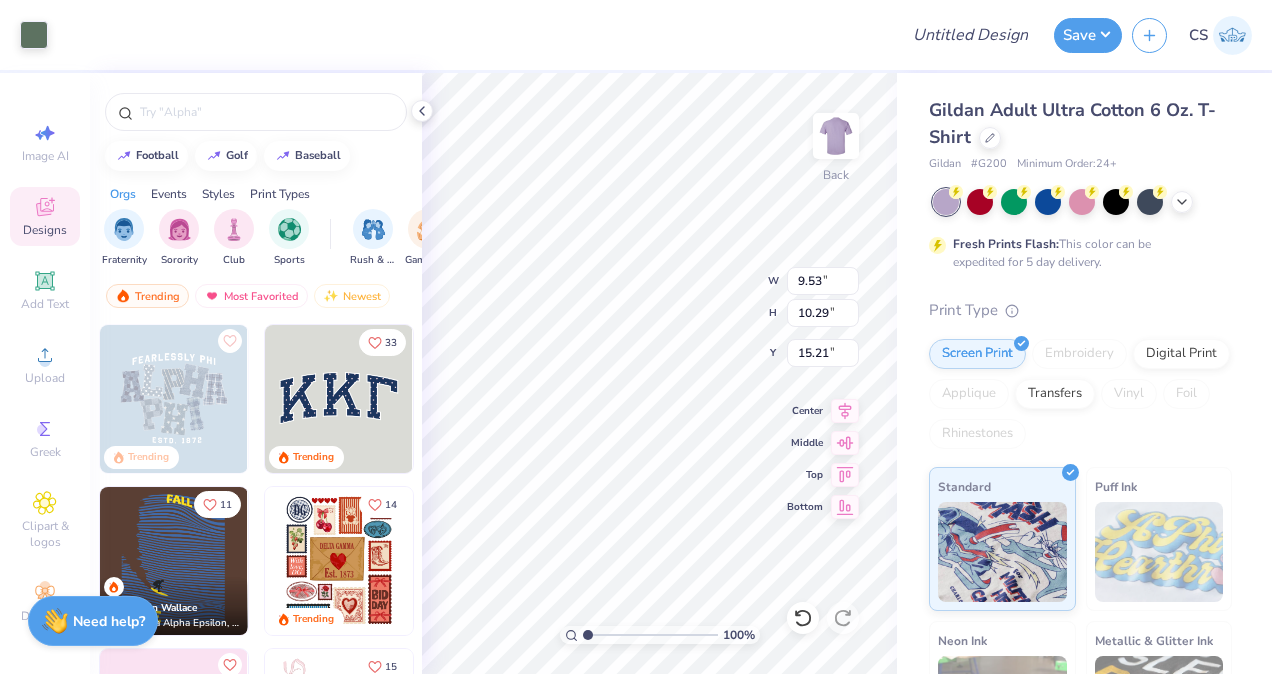 type on "15.21" 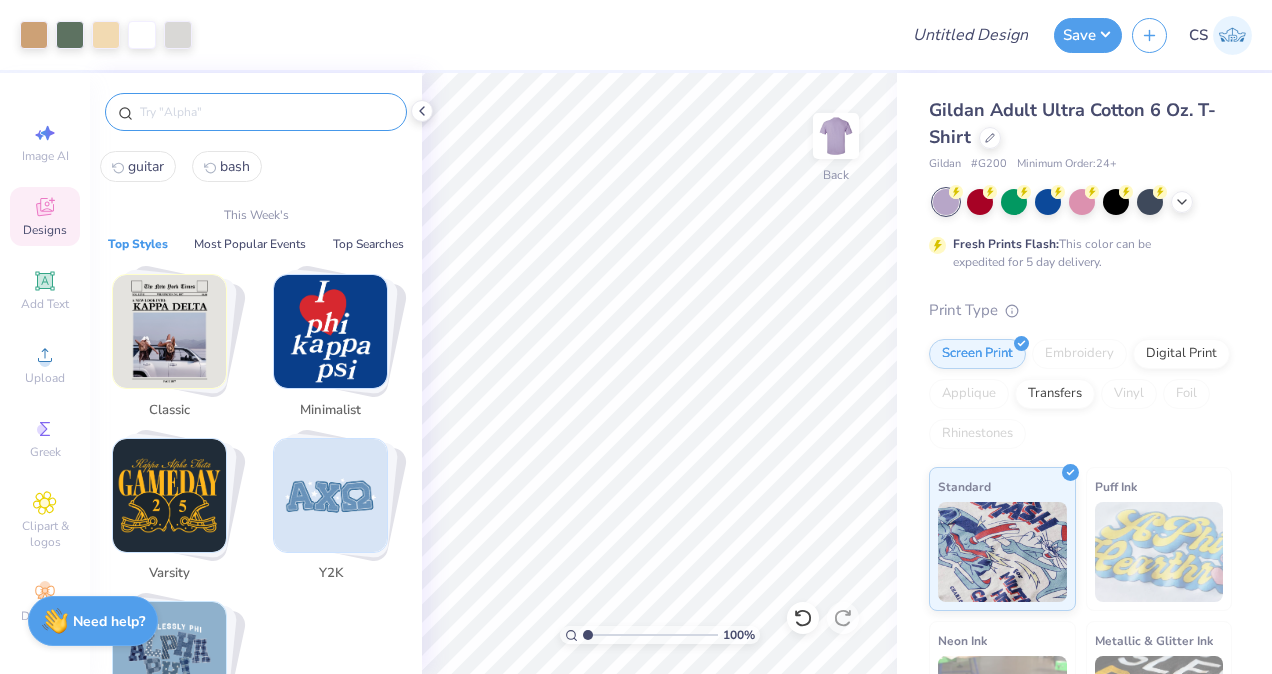 click at bounding box center (266, 112) 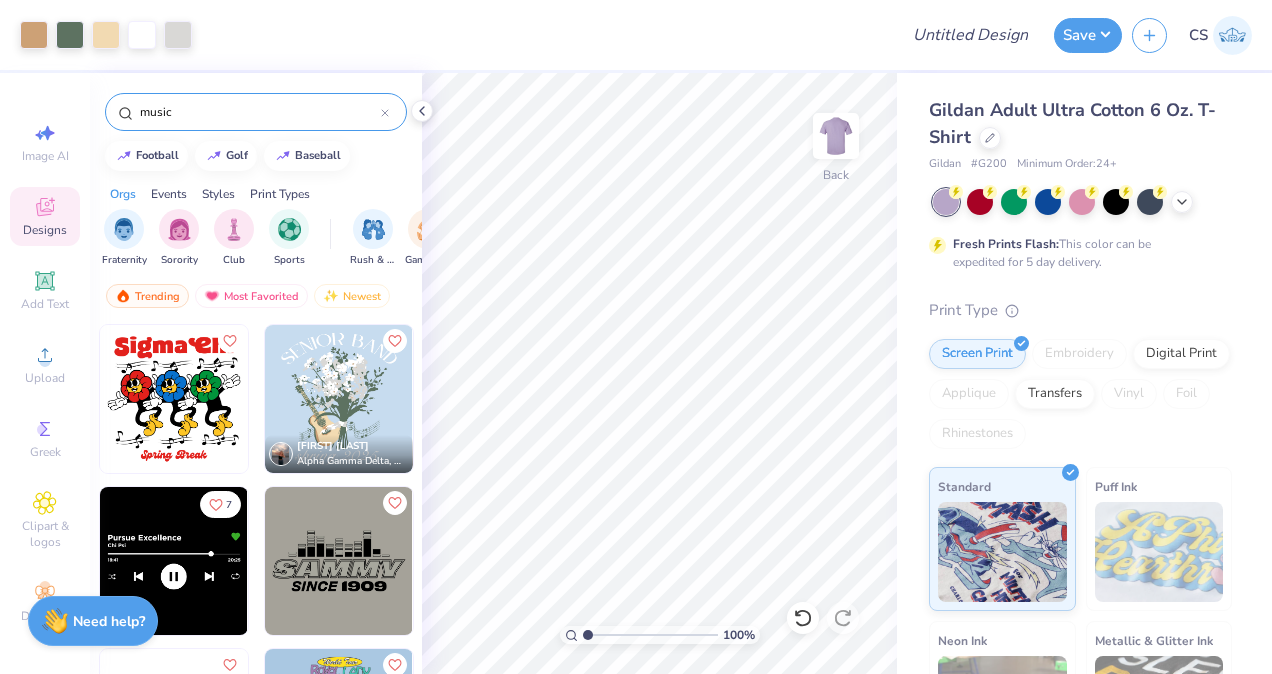 type on "music" 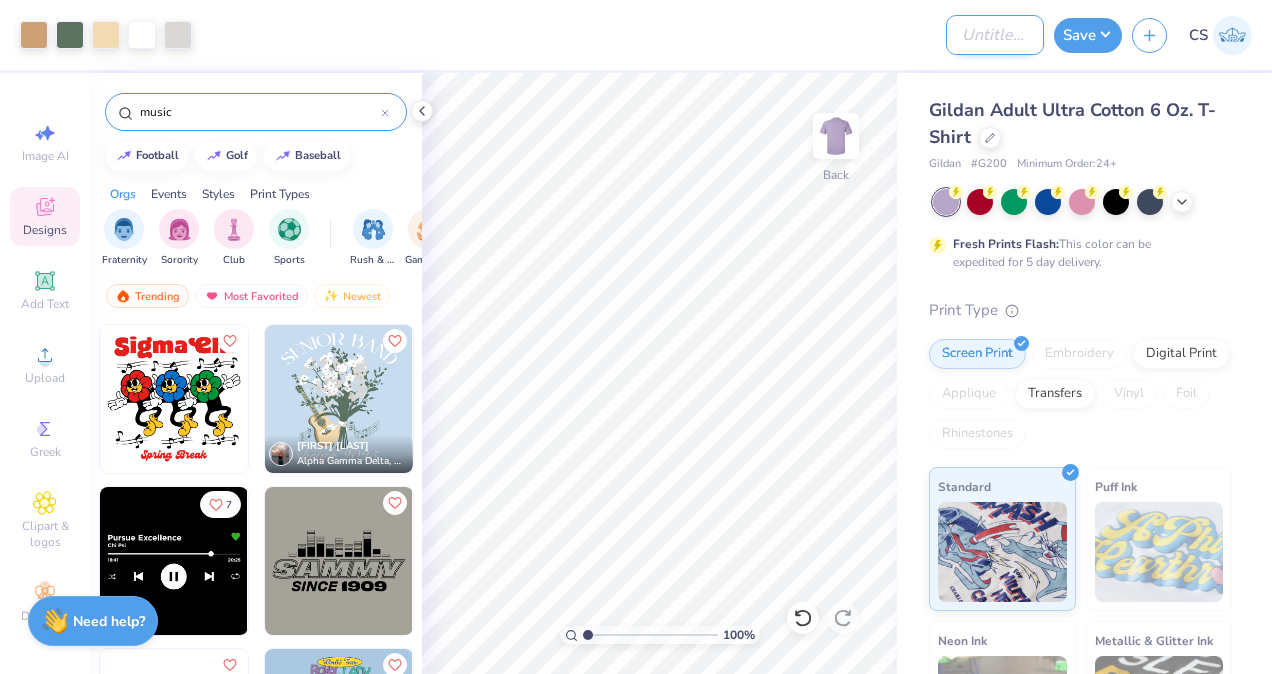 click on "Design Title" at bounding box center [995, 35] 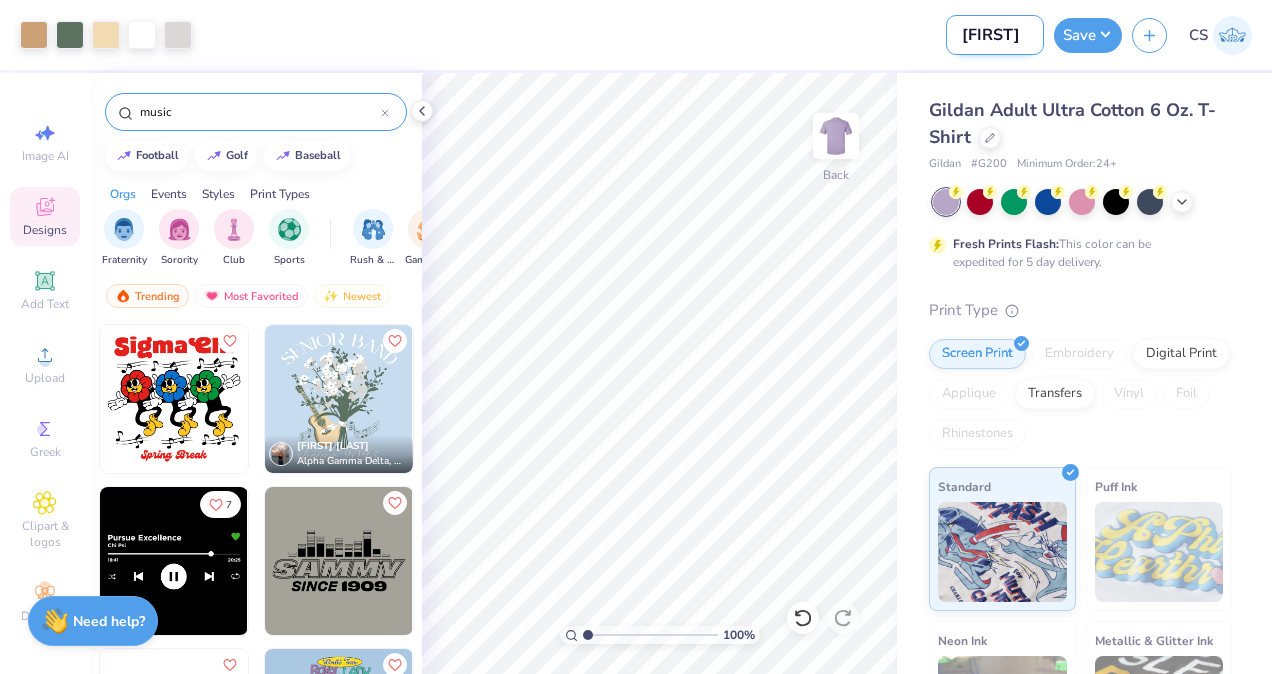 scroll, scrollTop: 0, scrollLeft: 124, axis: horizontal 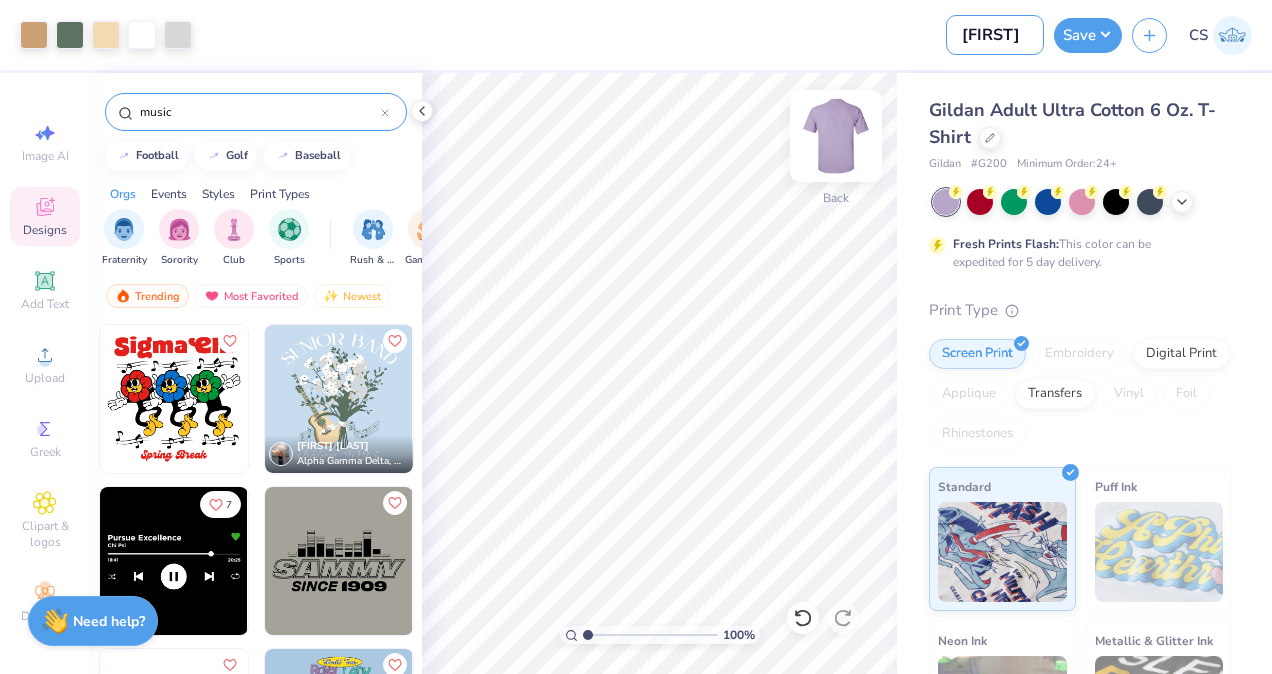type on "[FIRST]" 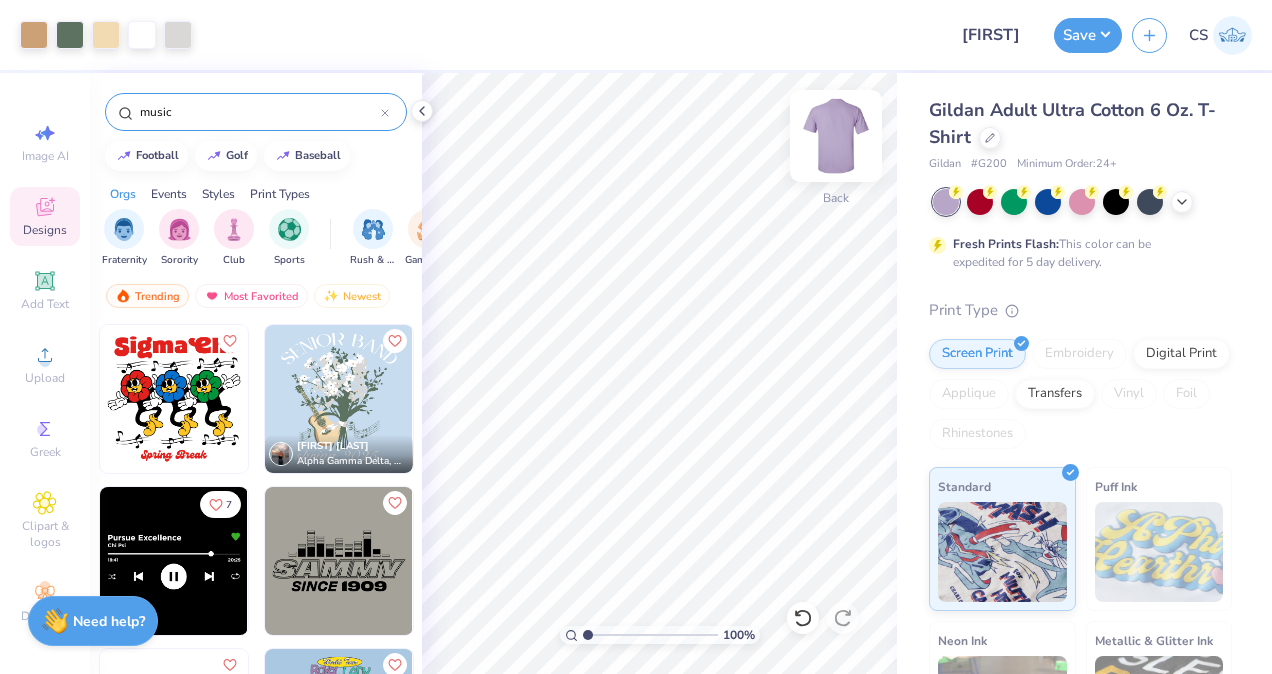 scroll, scrollTop: 0, scrollLeft: 0, axis: both 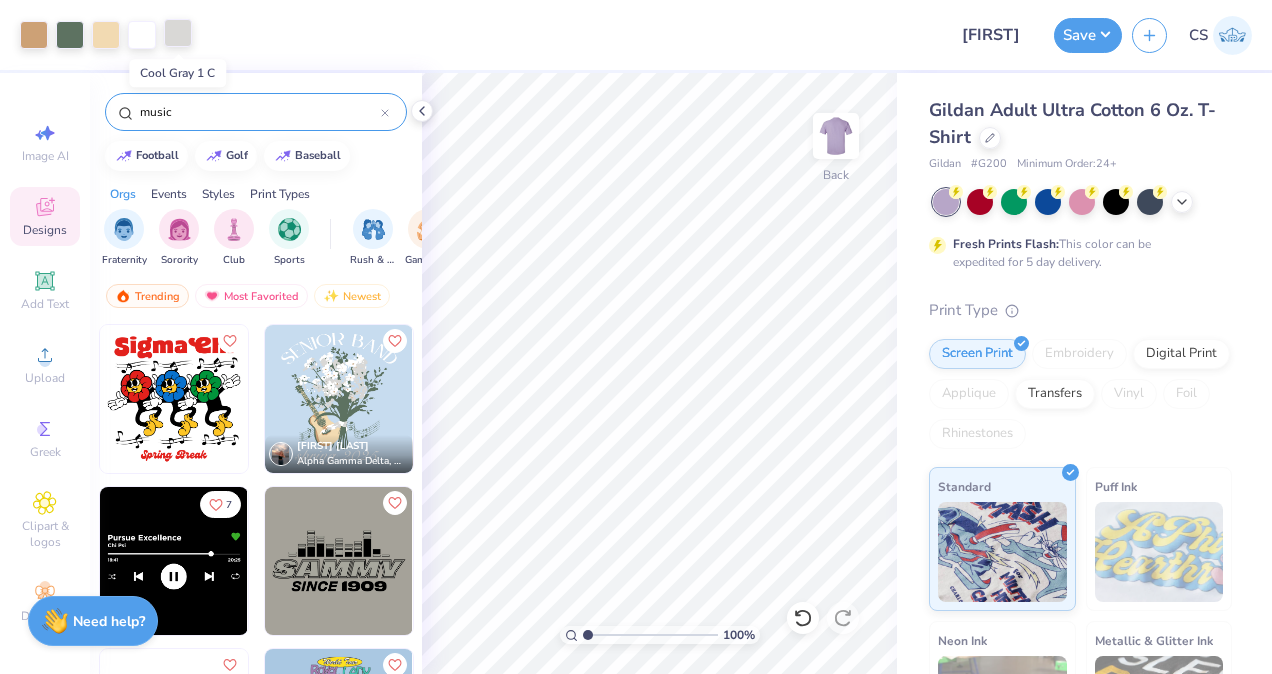 click at bounding box center (178, 33) 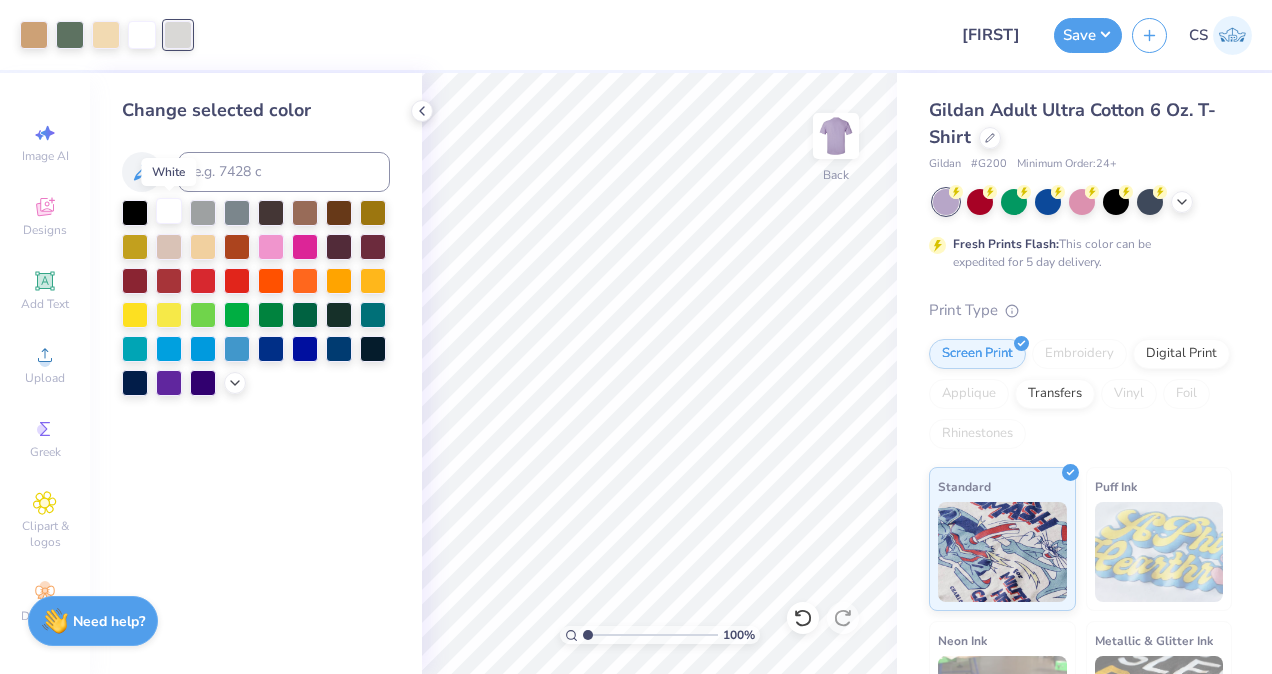 click at bounding box center [169, 211] 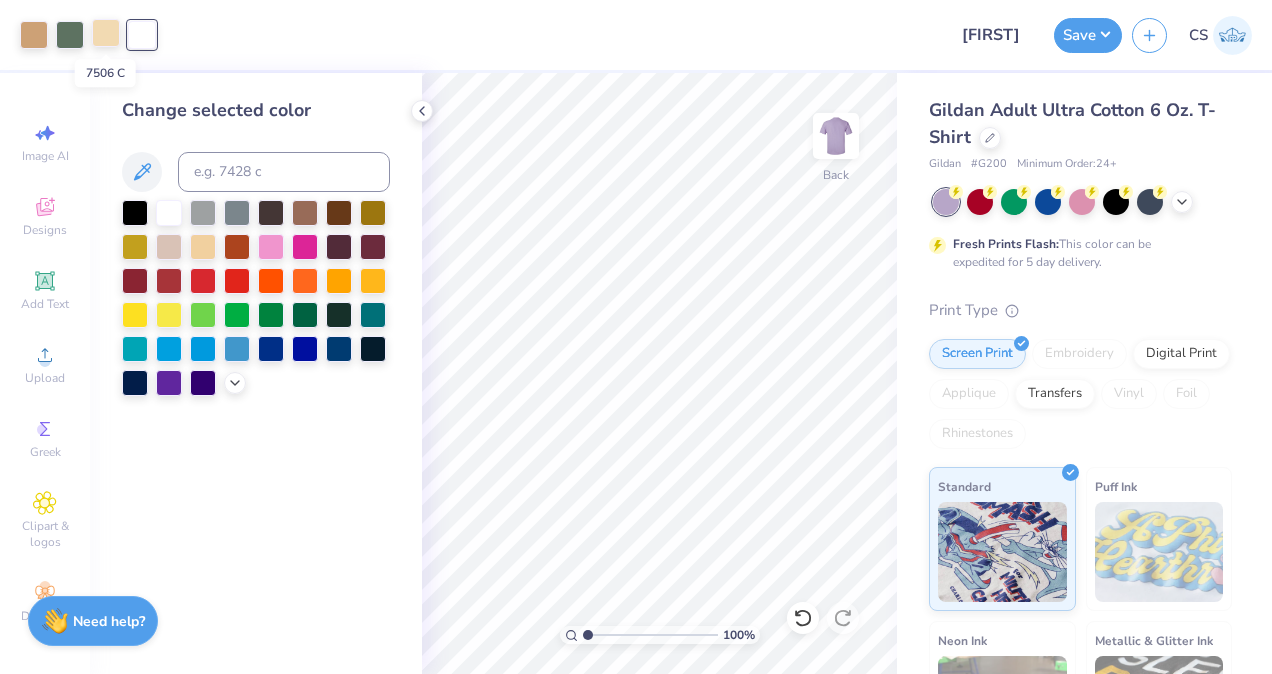 click at bounding box center [106, 33] 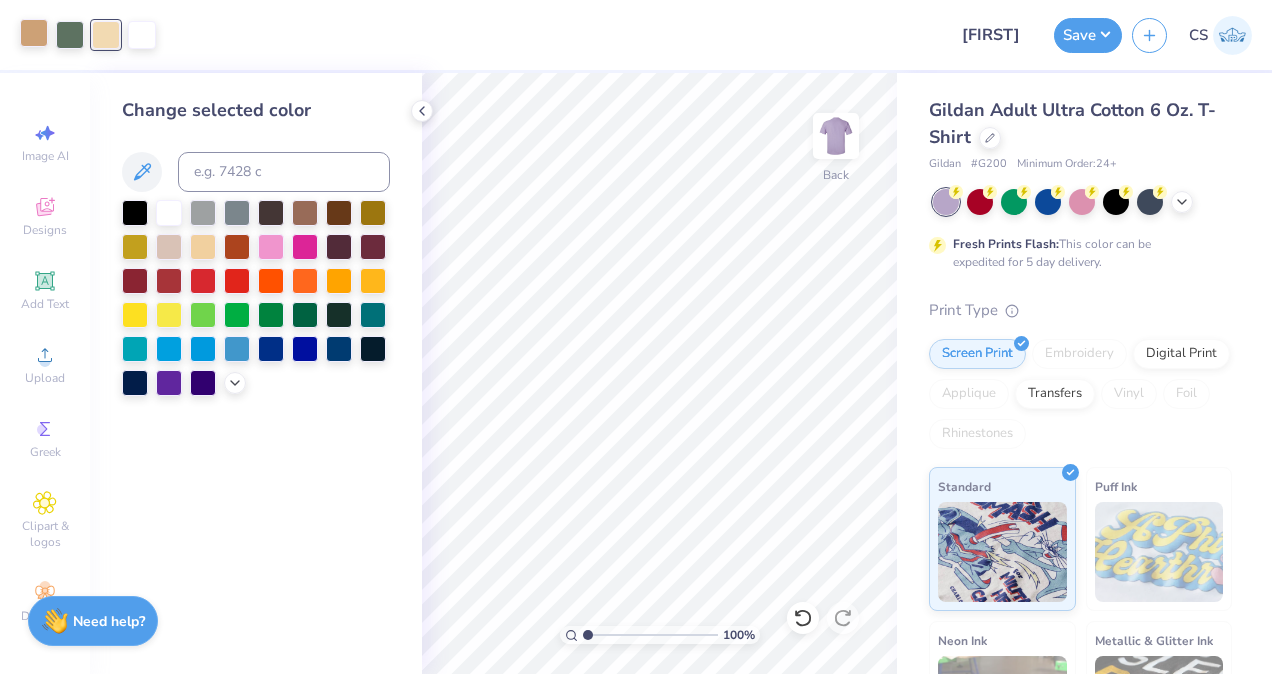 click at bounding box center [34, 33] 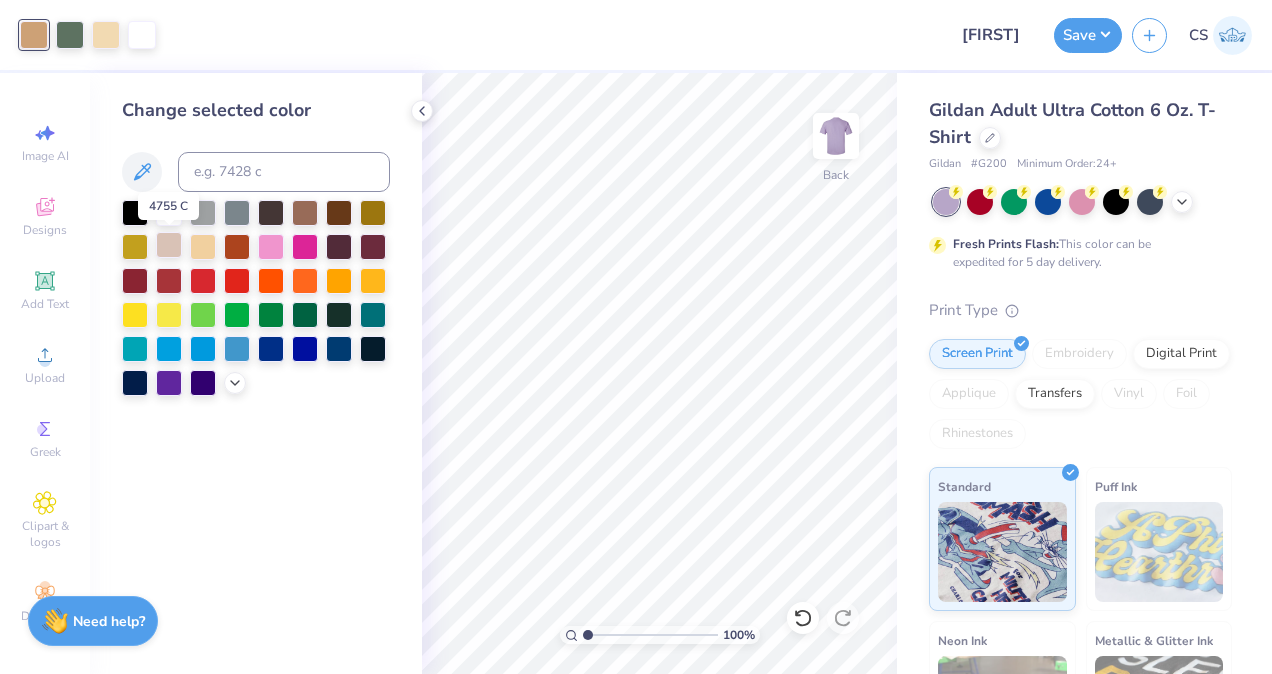 click at bounding box center (169, 245) 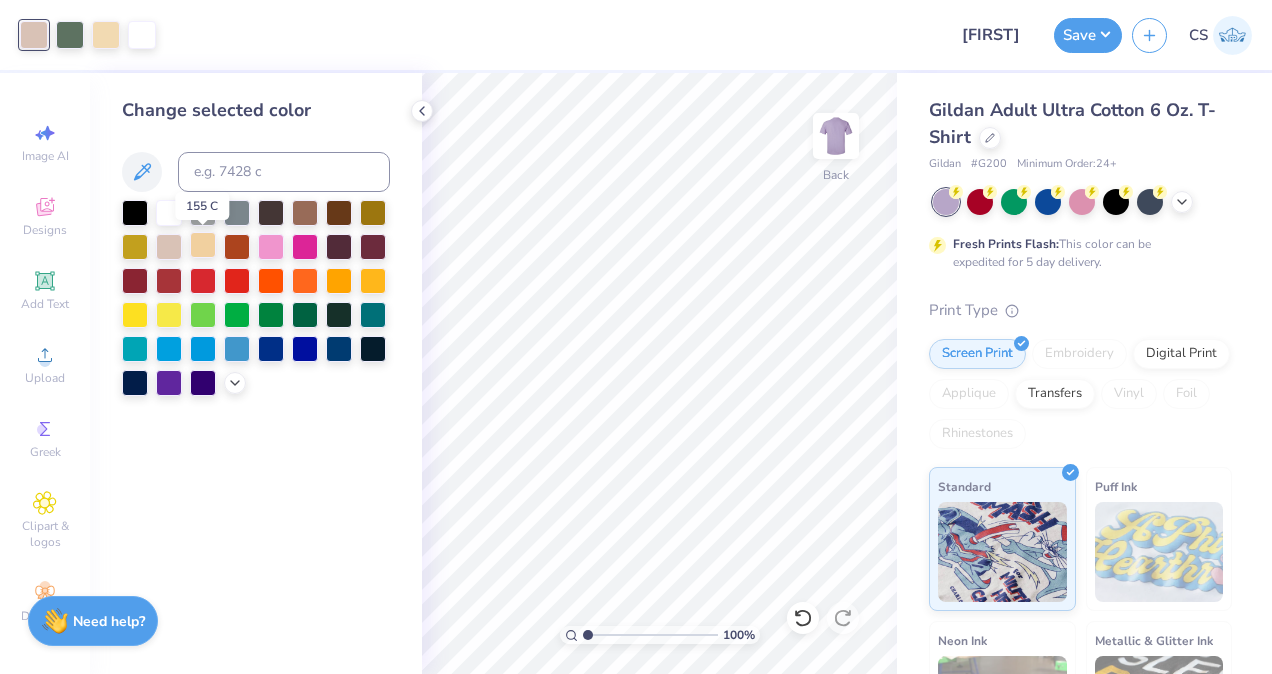 click at bounding box center (203, 245) 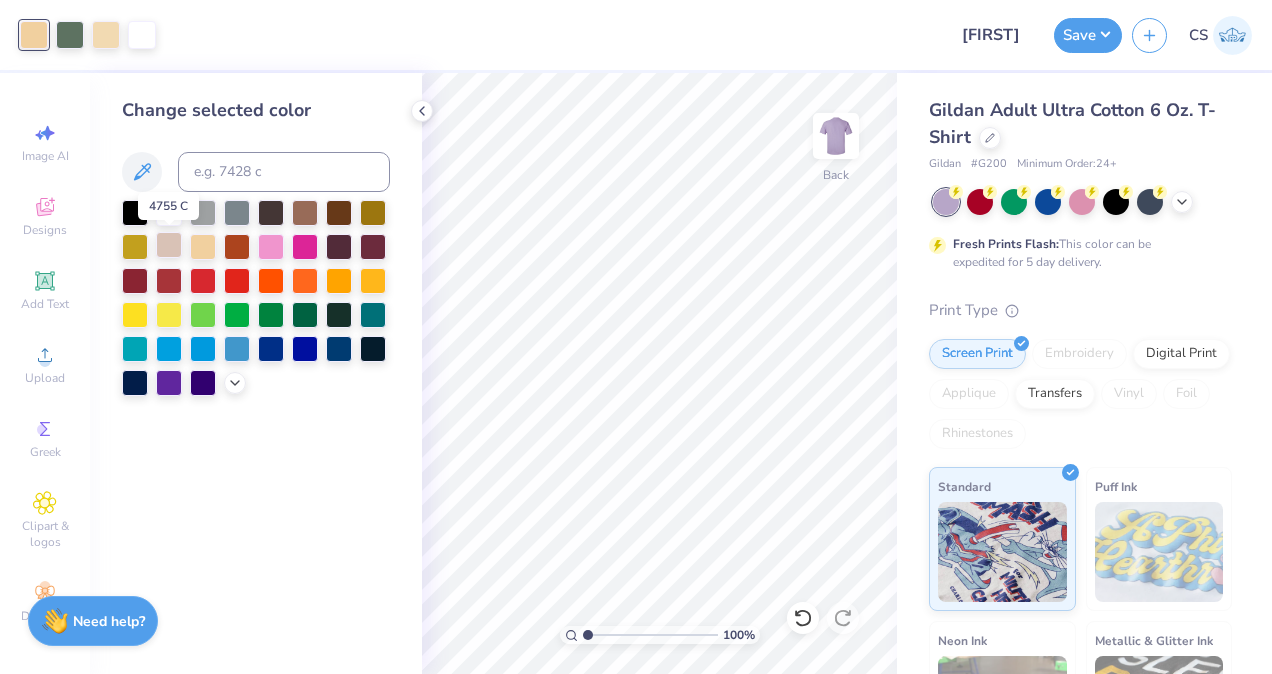 click at bounding box center (169, 245) 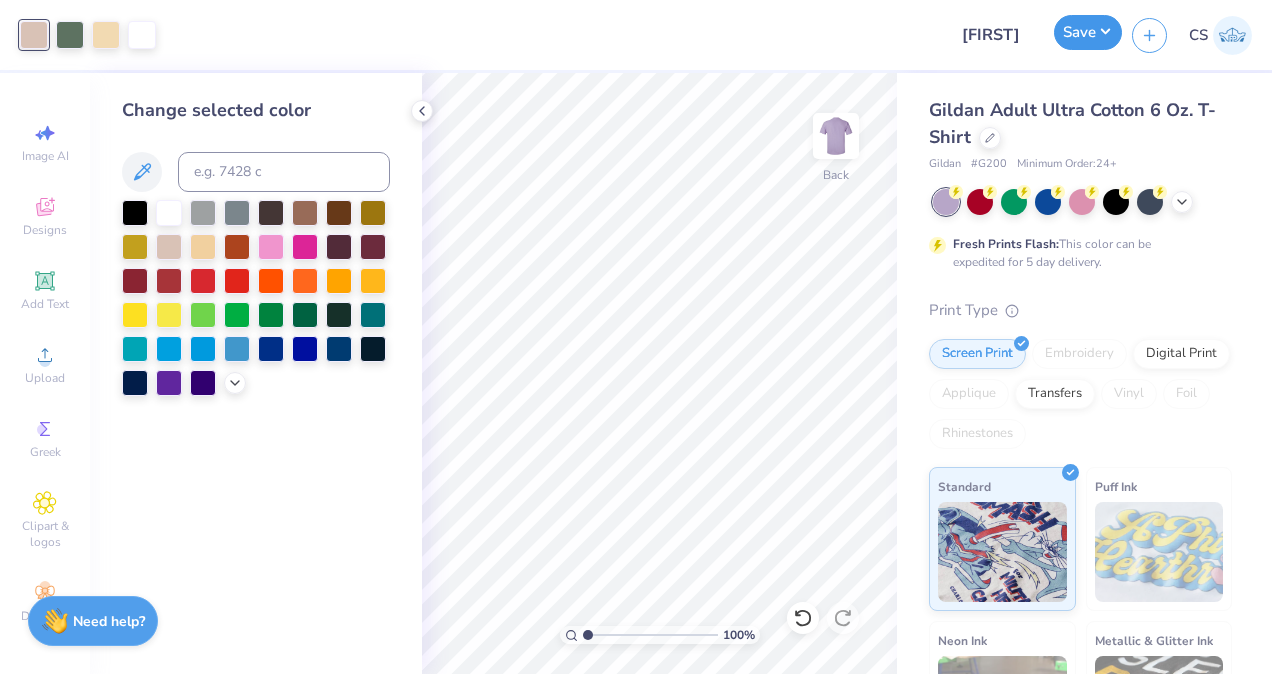 click on "Save" at bounding box center (1088, 32) 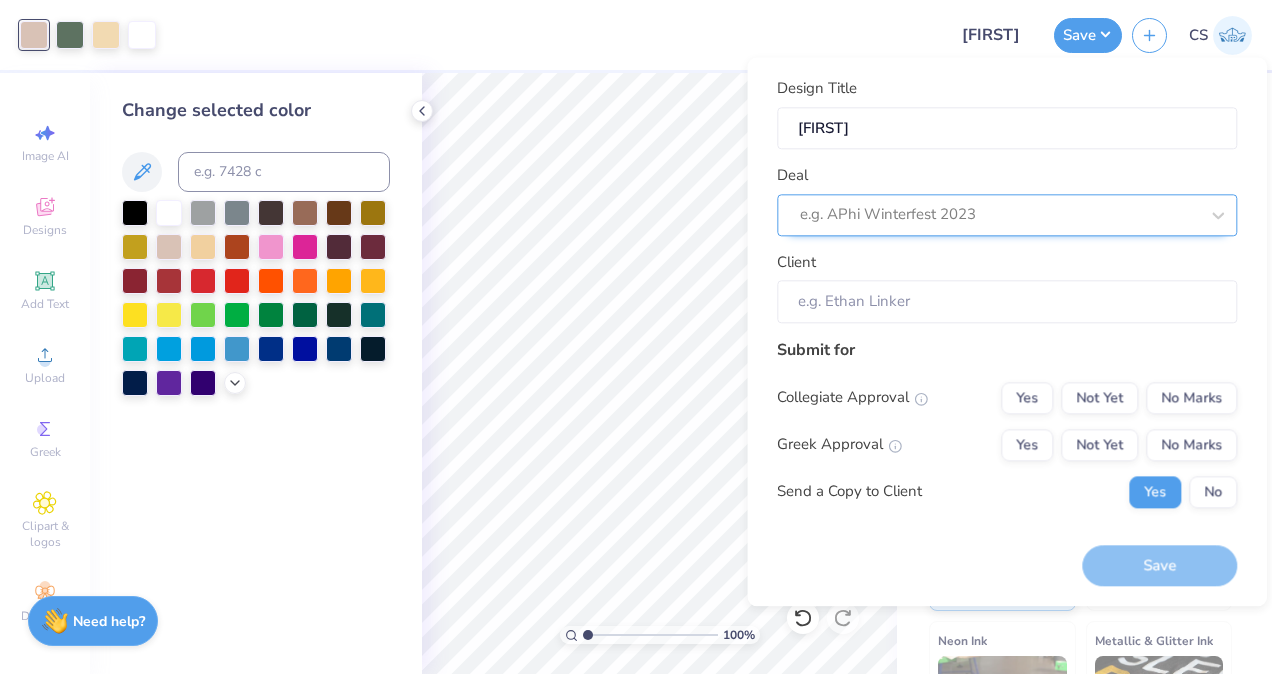 click at bounding box center (999, 215) 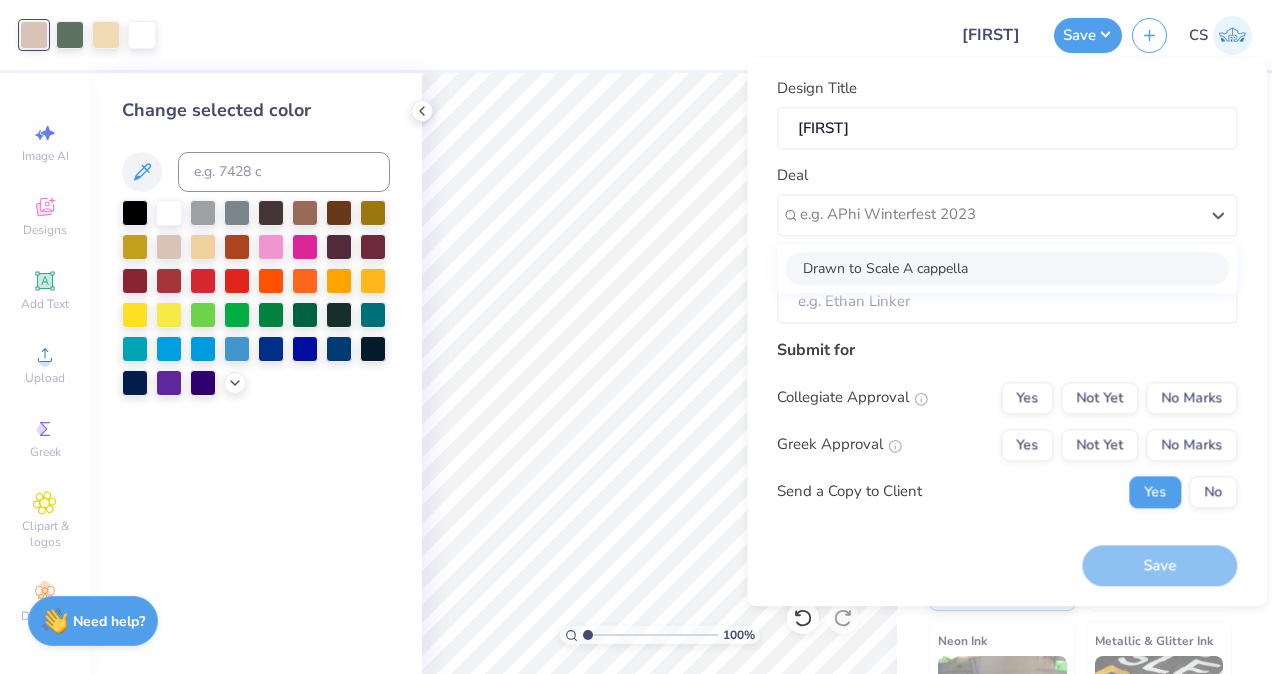 click on "Drawn to Scale A cappella" at bounding box center [1007, 268] 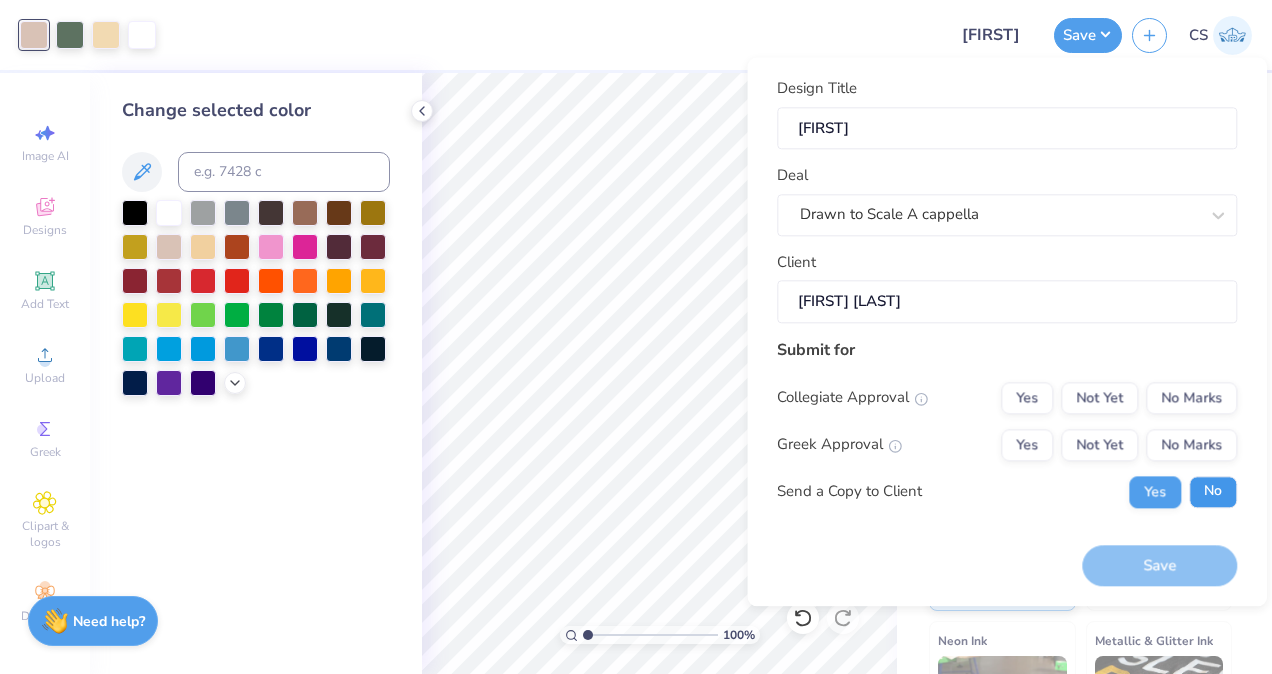 click on "No" at bounding box center [1213, 492] 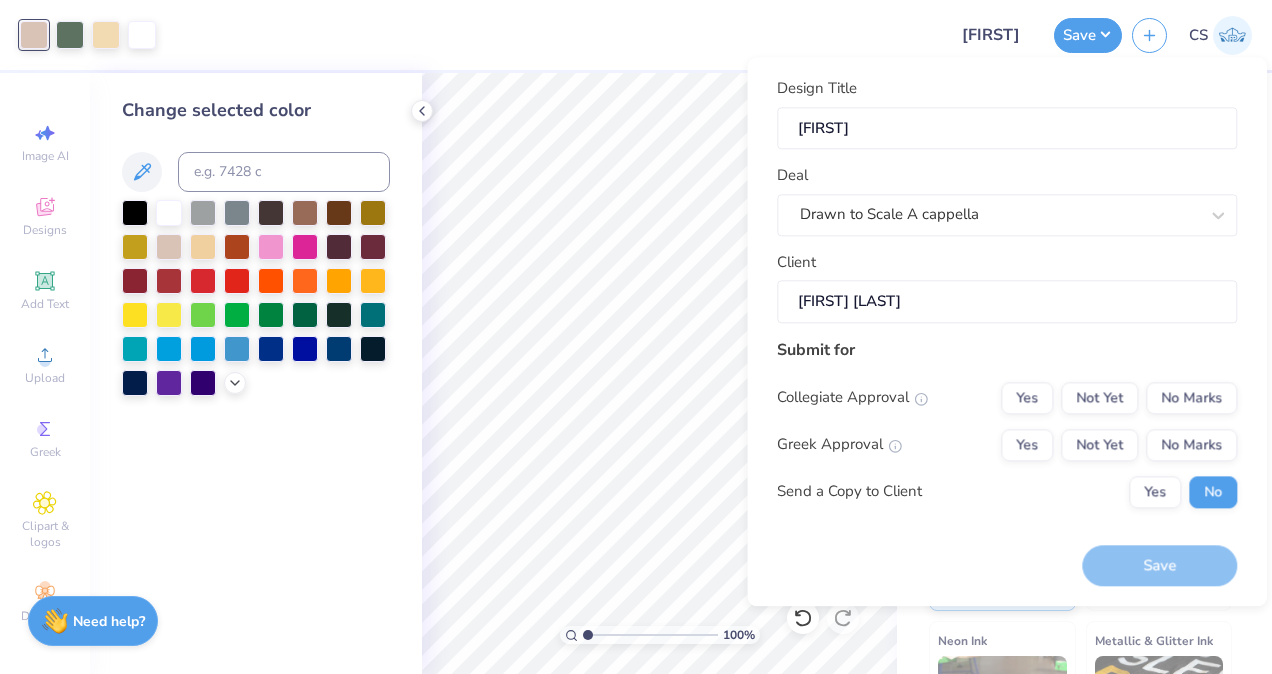 click on "Collegiate Approval Yes Not Yet No Marks Greek Approval Yes Not Yet No Marks Send a Copy to Client Yes No" at bounding box center (1007, 445) 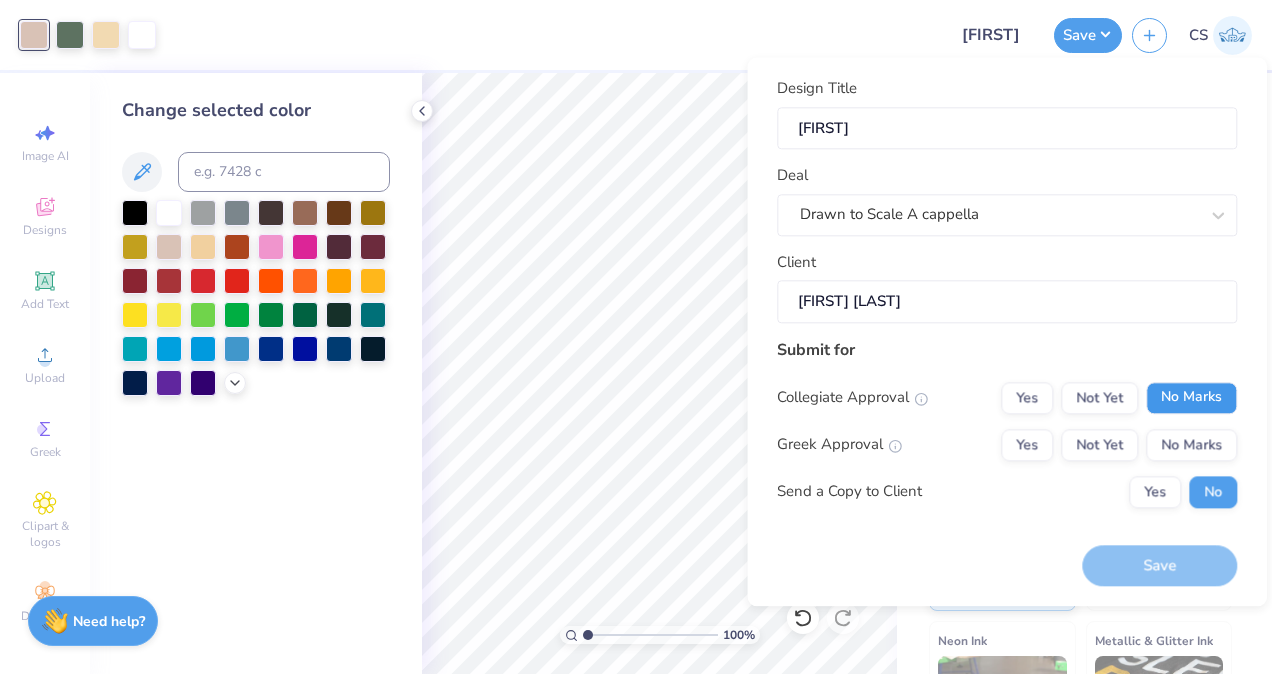 click on "No Marks" at bounding box center [1191, 398] 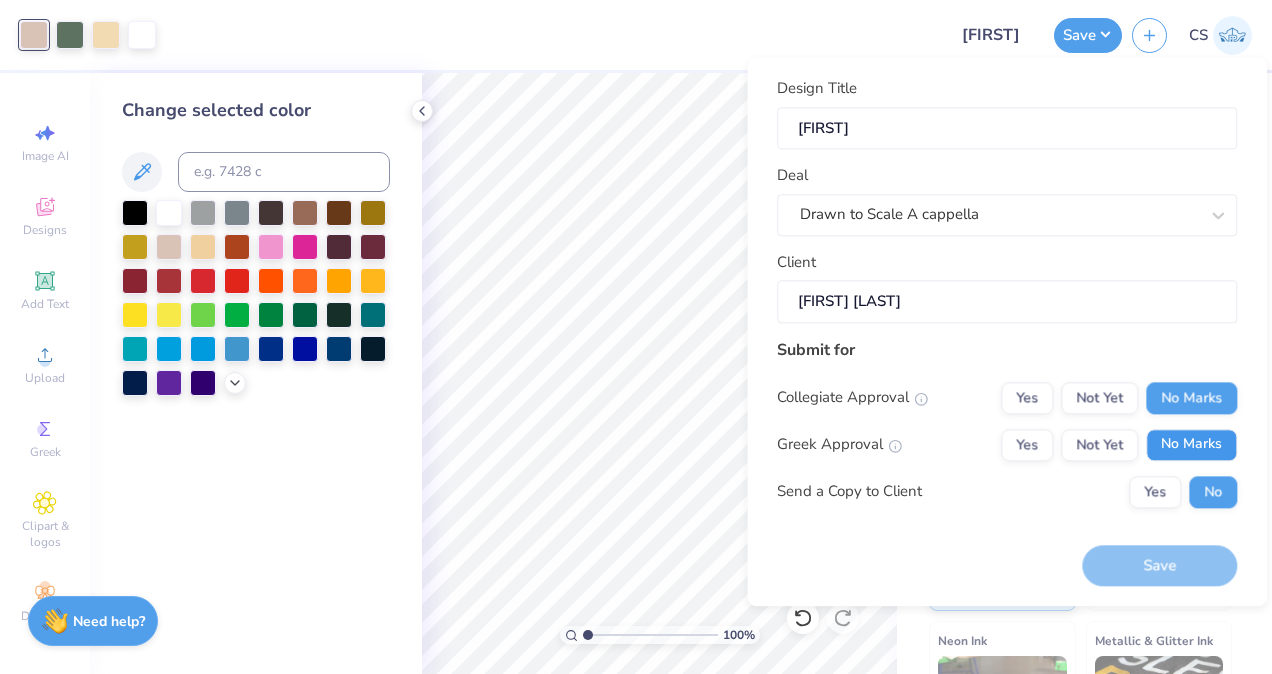 click on "No Marks" at bounding box center (1191, 445) 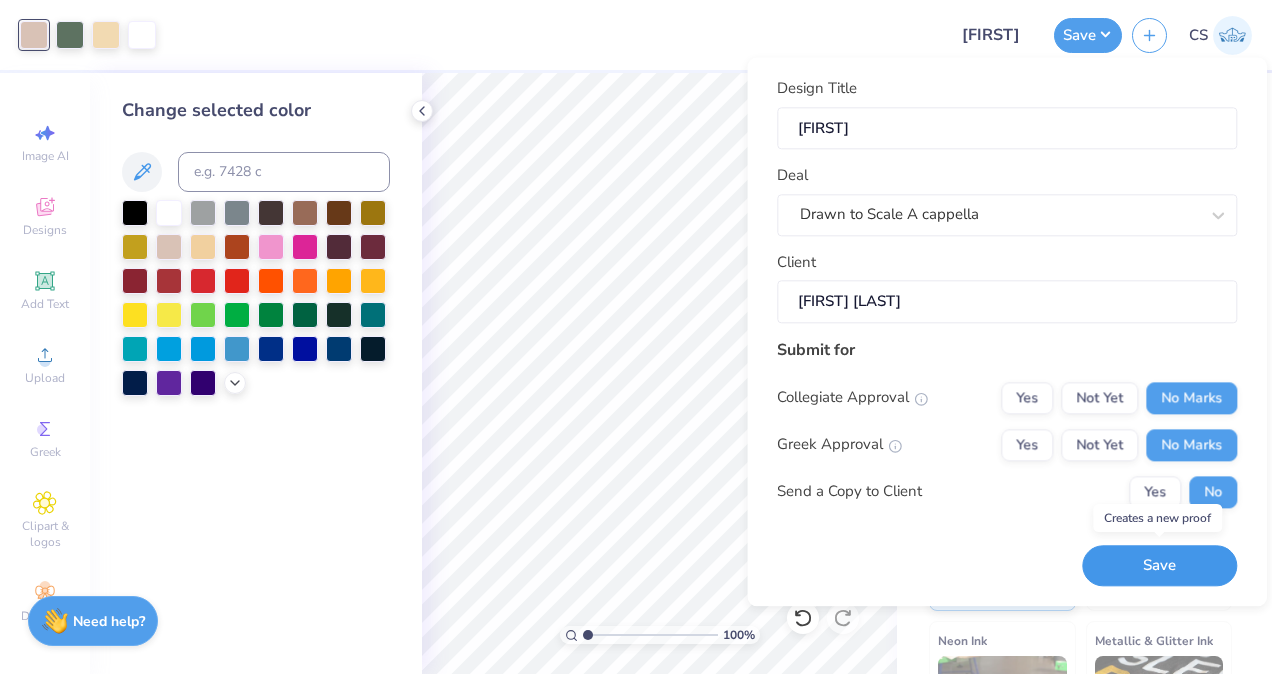 click on "Save" at bounding box center [1159, 565] 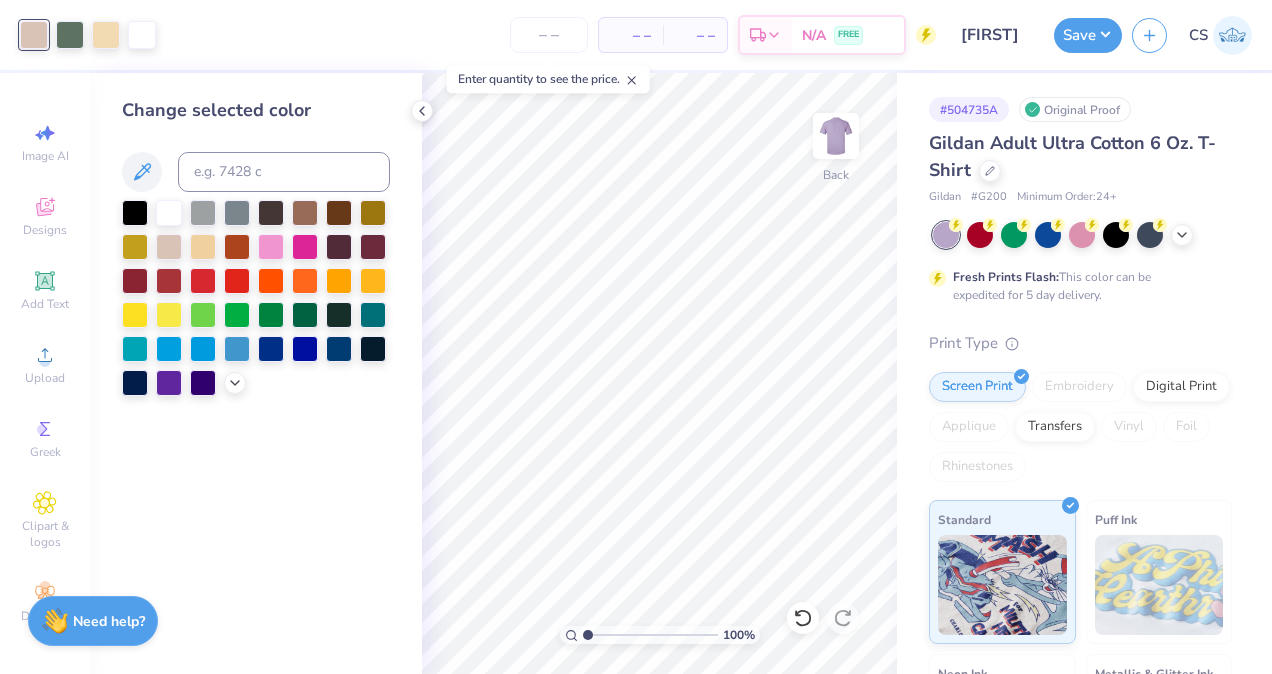 click on "Enter quantity to see the price." at bounding box center [548, 79] 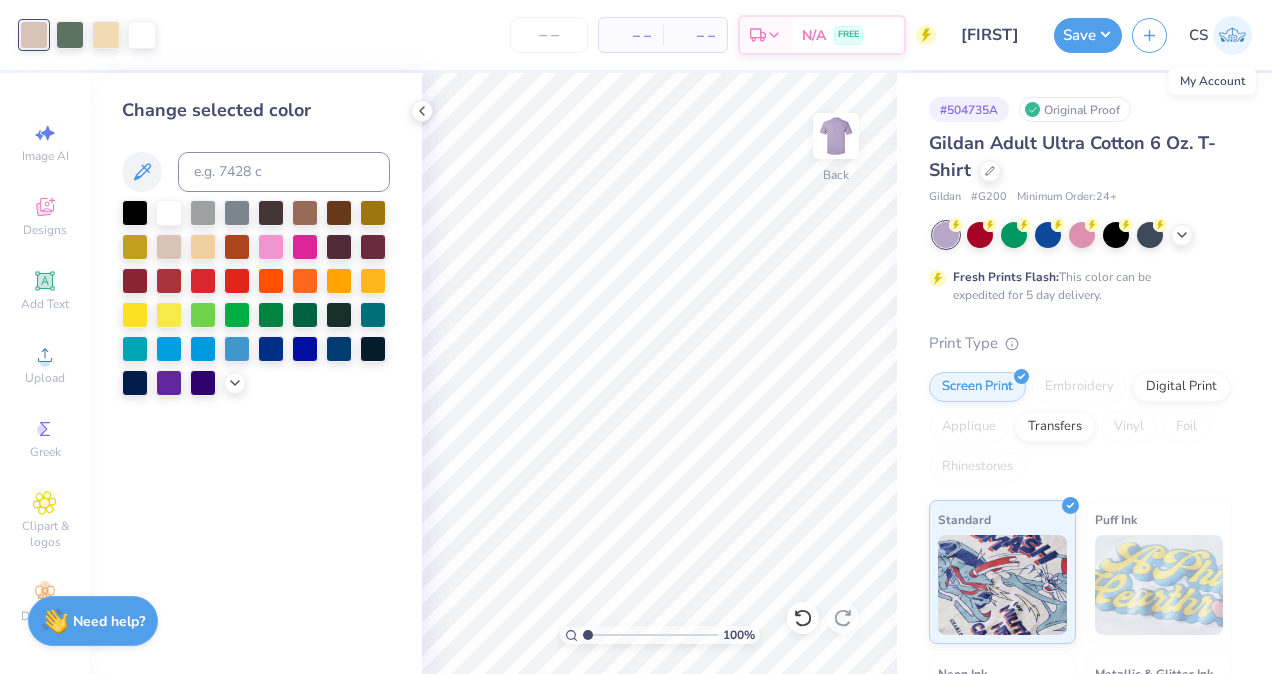 click at bounding box center (1232, 35) 